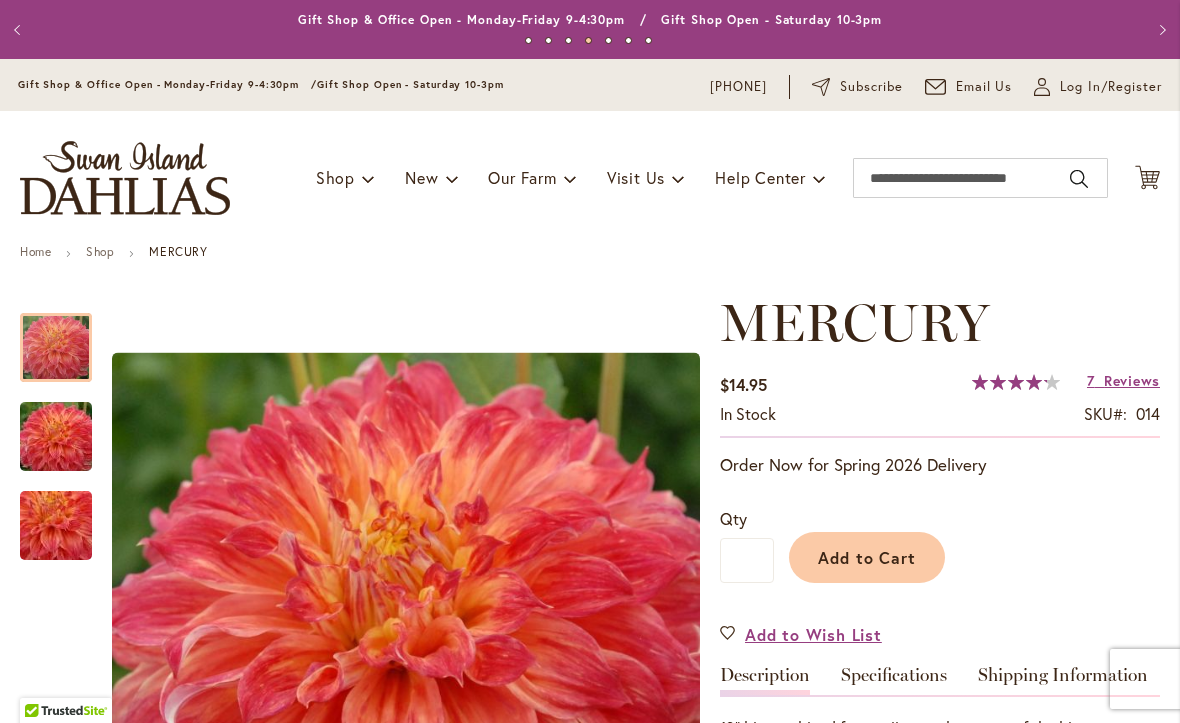scroll, scrollTop: 0, scrollLeft: 0, axis: both 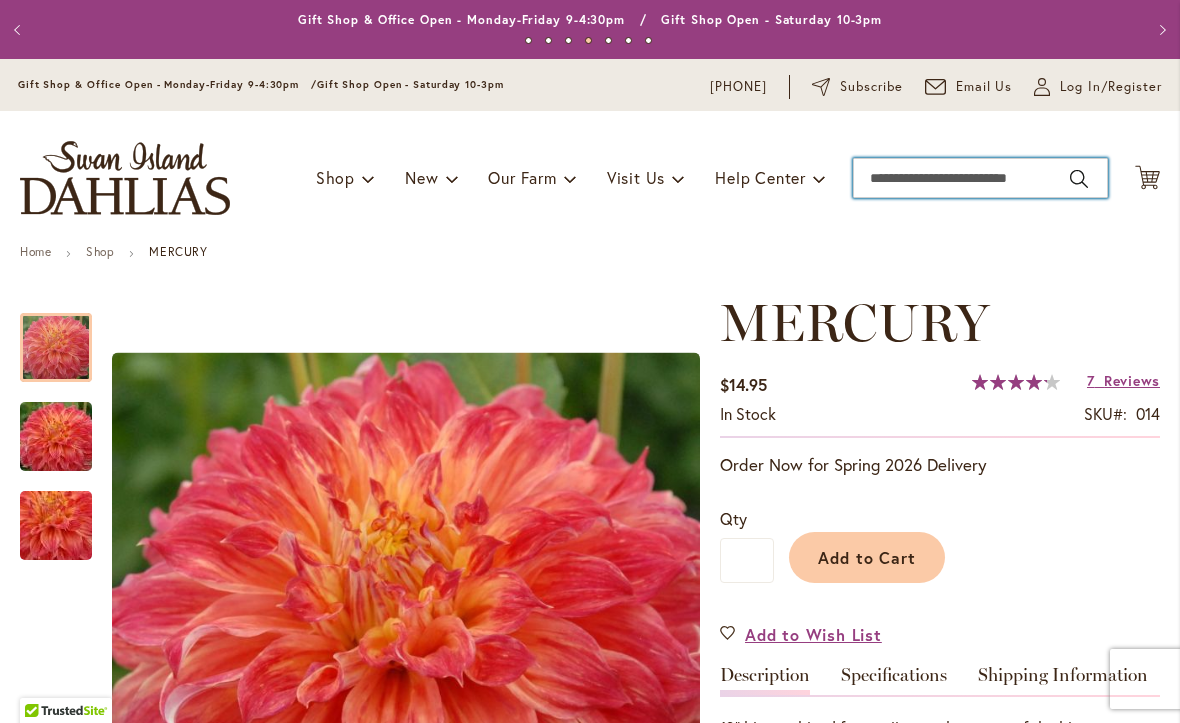 click on "Search" at bounding box center [980, 178] 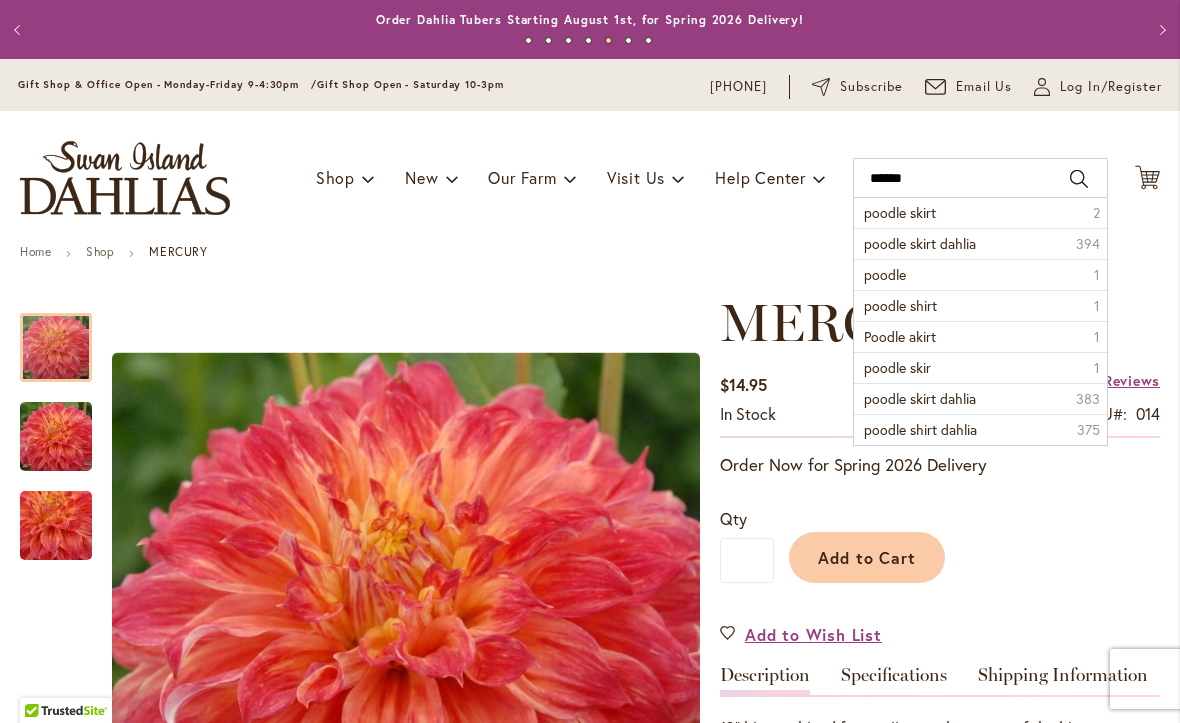 click on "poodle skirt dahlia" at bounding box center [920, 243] 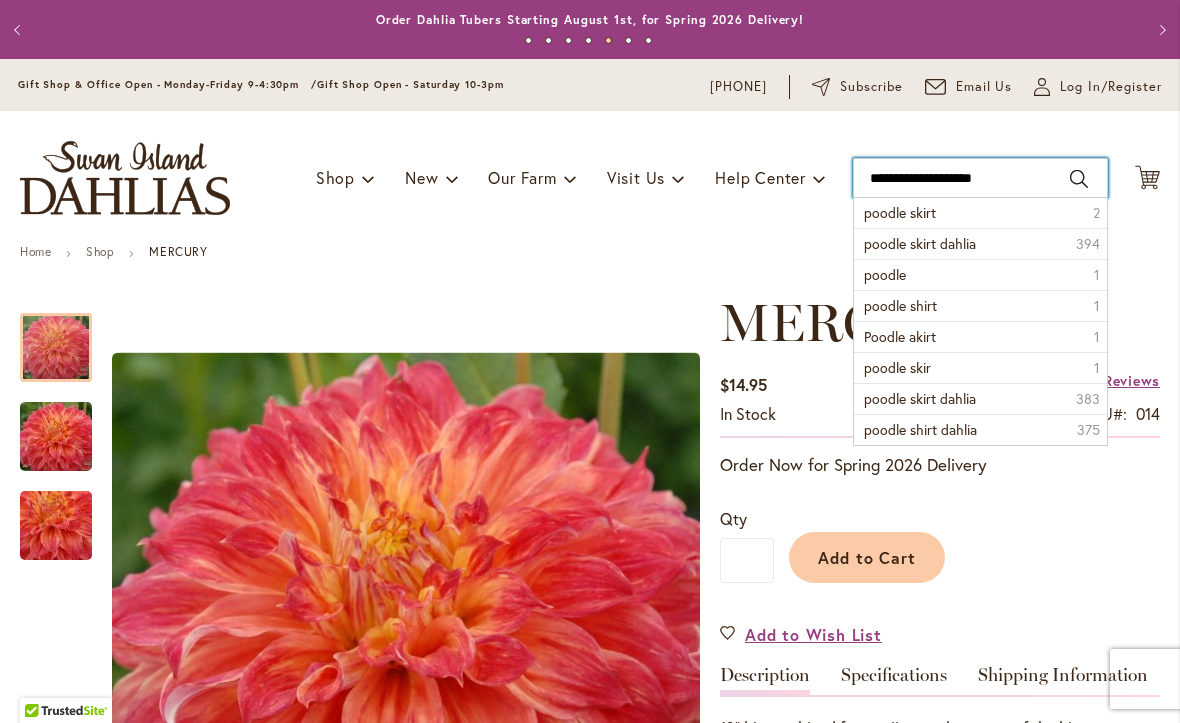 type on "**********" 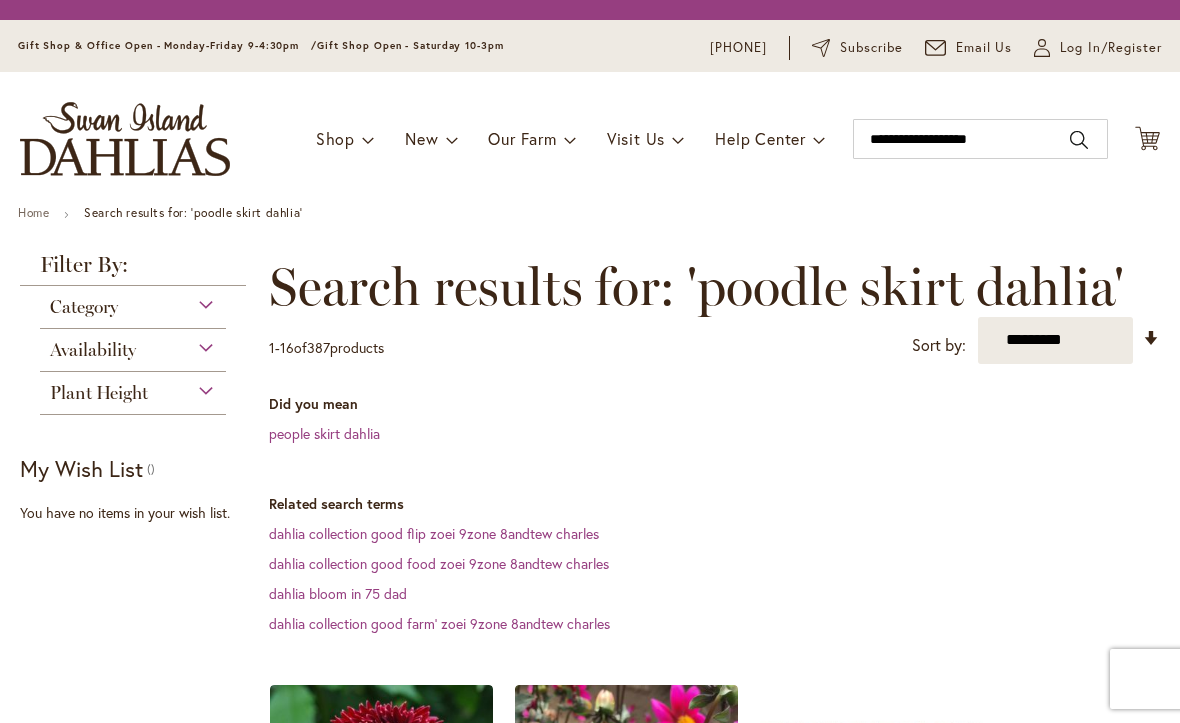 scroll, scrollTop: 0, scrollLeft: 0, axis: both 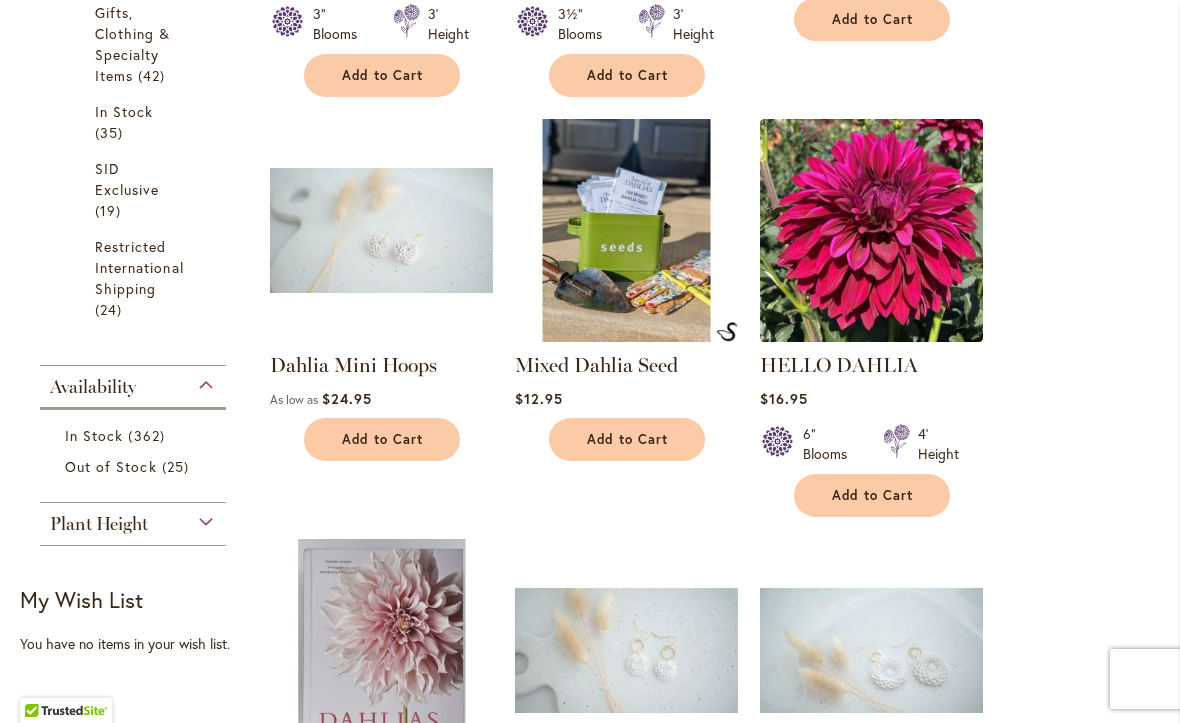 click on "362
items" at bounding box center (148, 435) 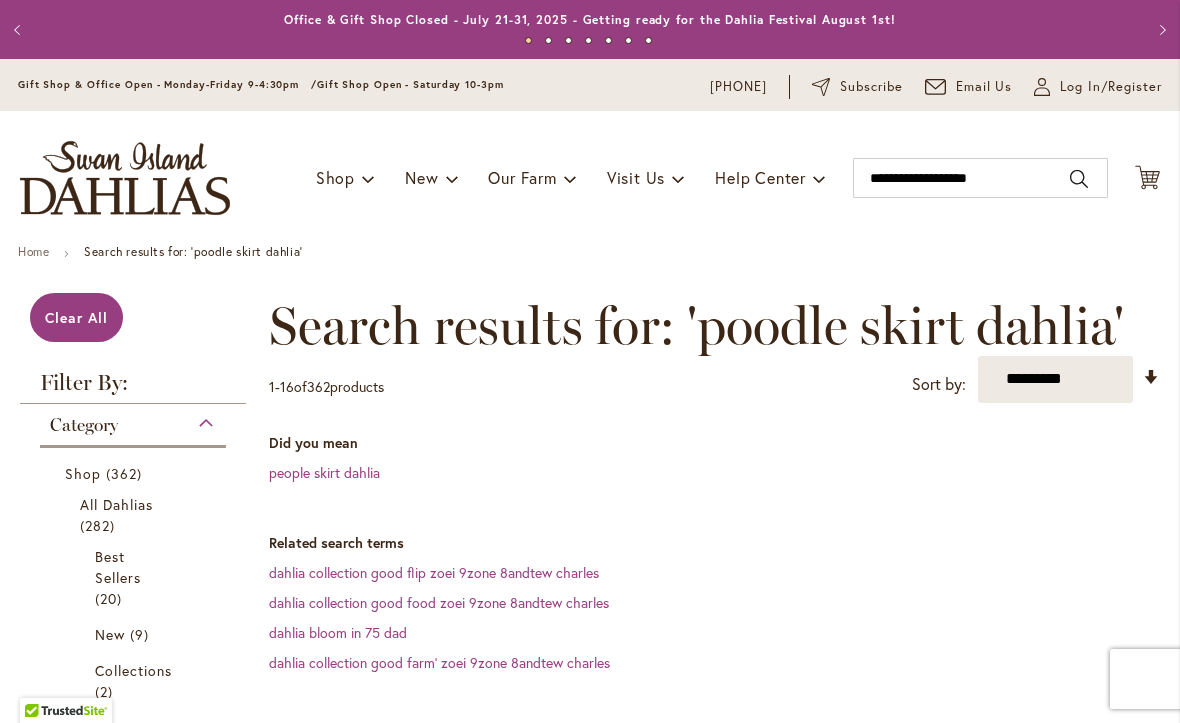 scroll, scrollTop: 0, scrollLeft: 0, axis: both 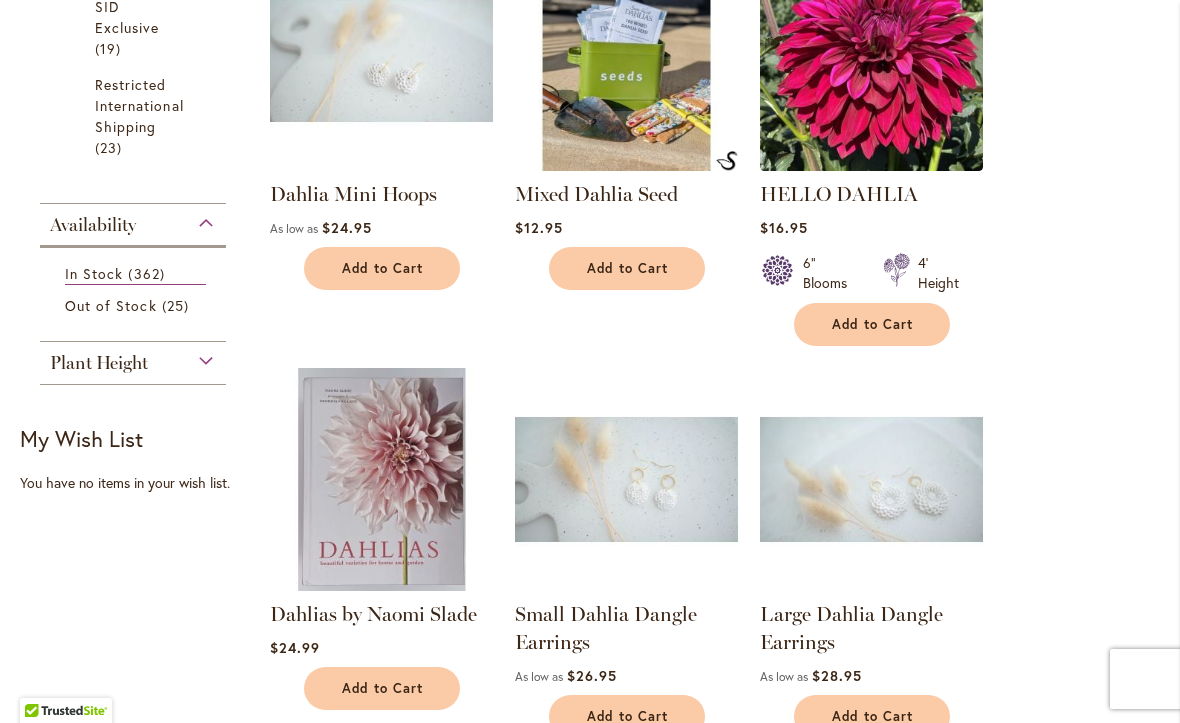 click on "Plant Height" at bounding box center (133, 358) 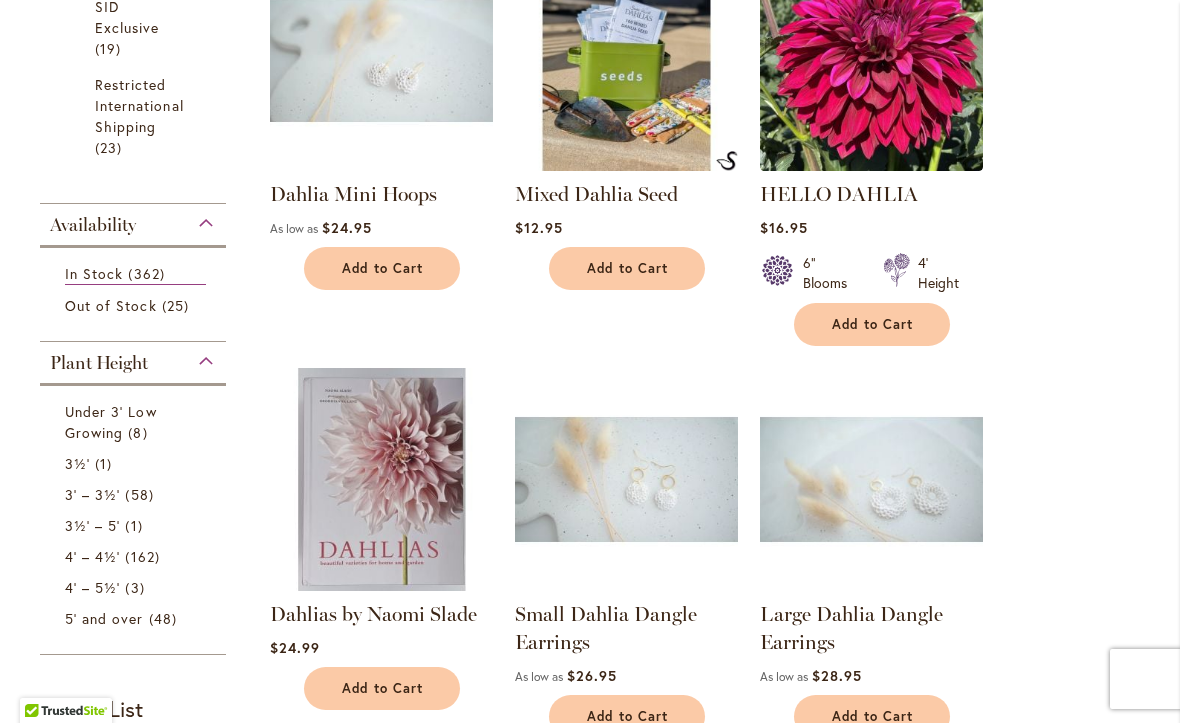 click on "Under 3' Low Growing" at bounding box center [111, 422] 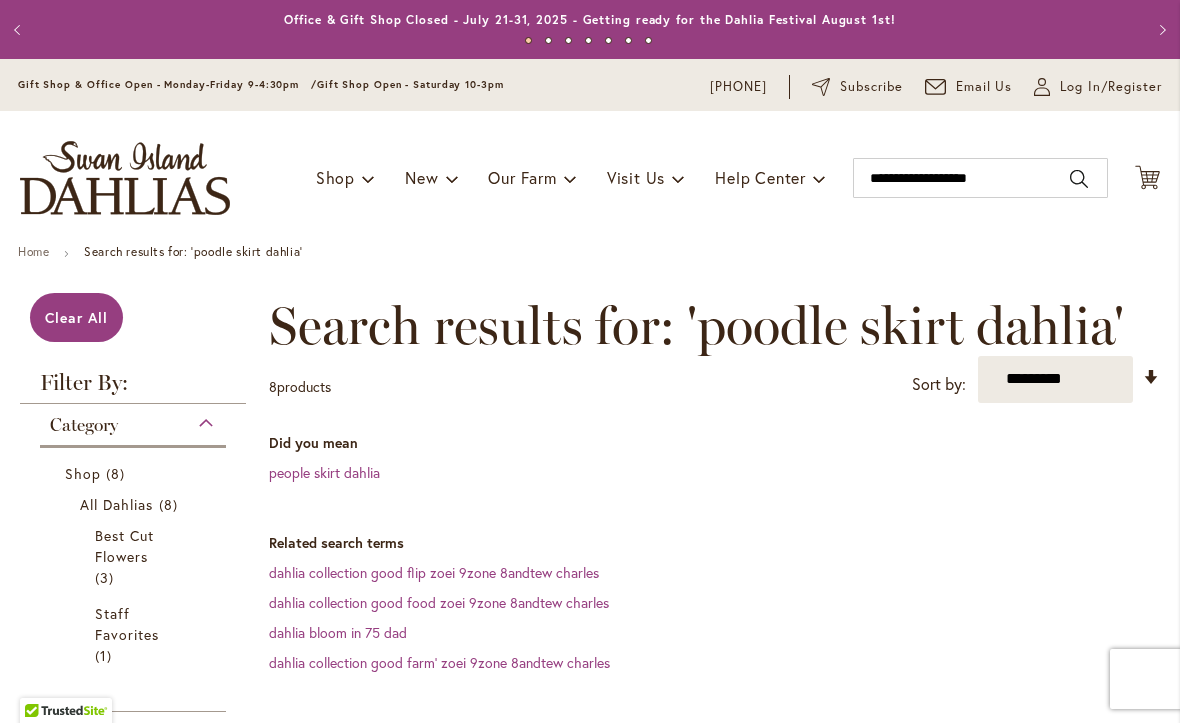 scroll, scrollTop: 0, scrollLeft: 0, axis: both 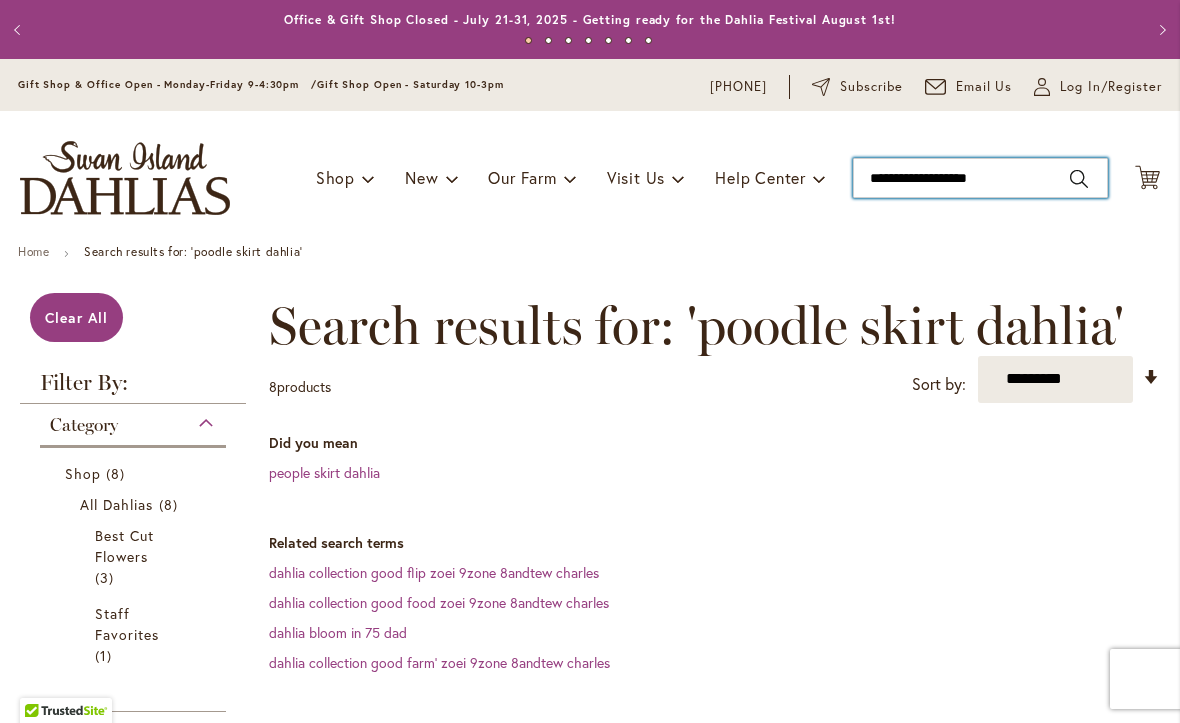 click on "**********" at bounding box center [980, 178] 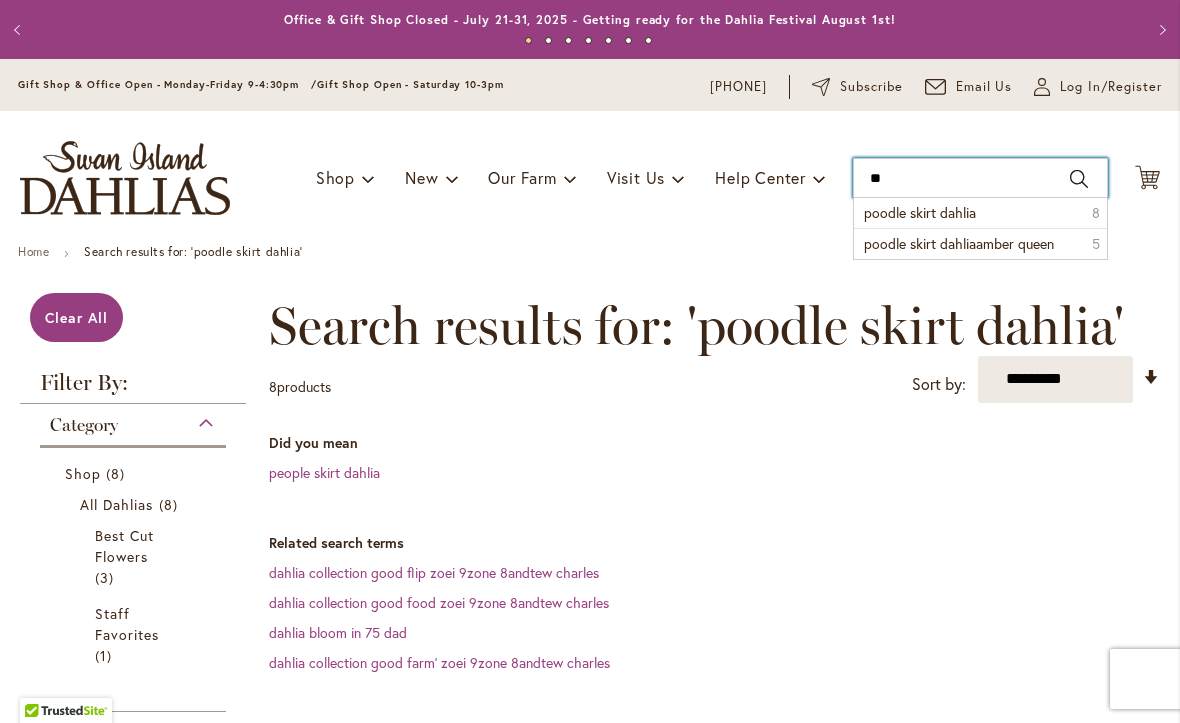 type on "*" 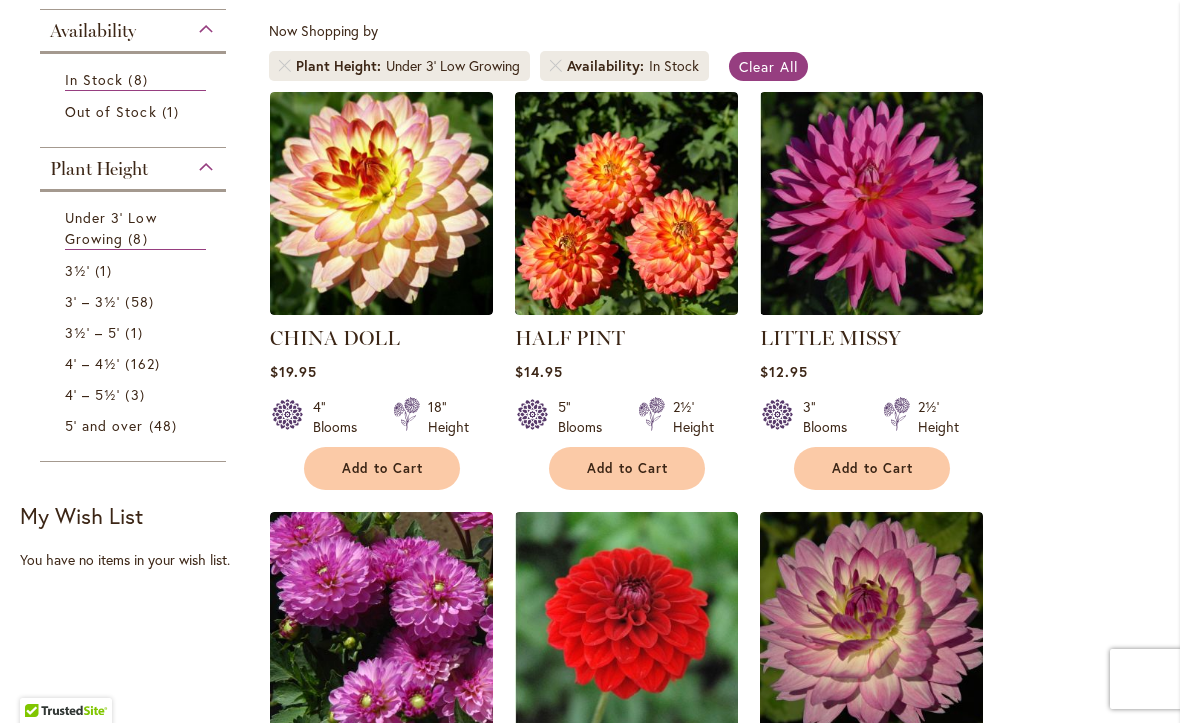 scroll, scrollTop: 701, scrollLeft: 0, axis: vertical 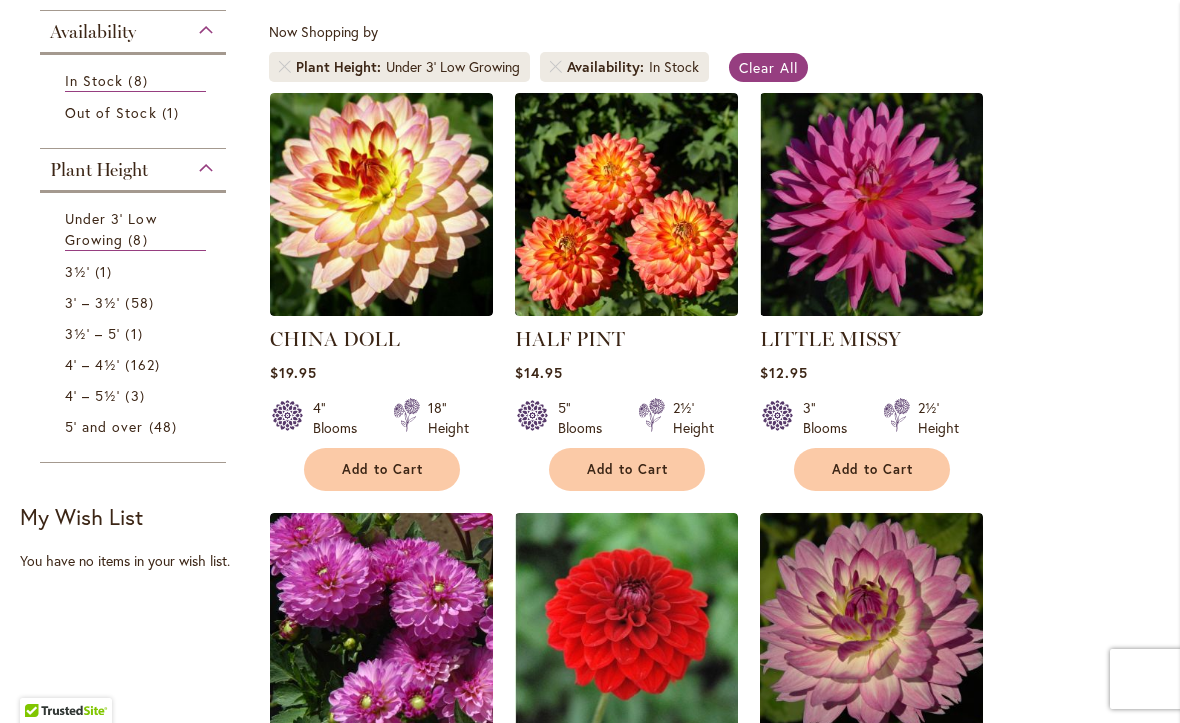 type 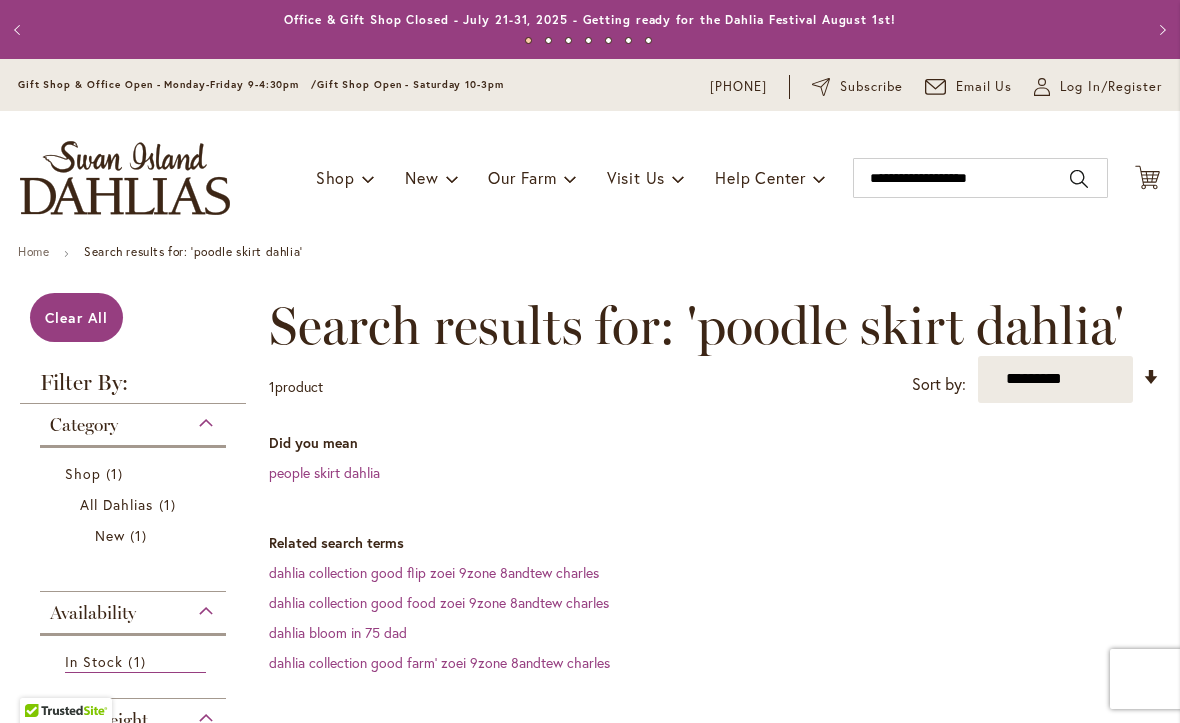 scroll, scrollTop: 0, scrollLeft: 0, axis: both 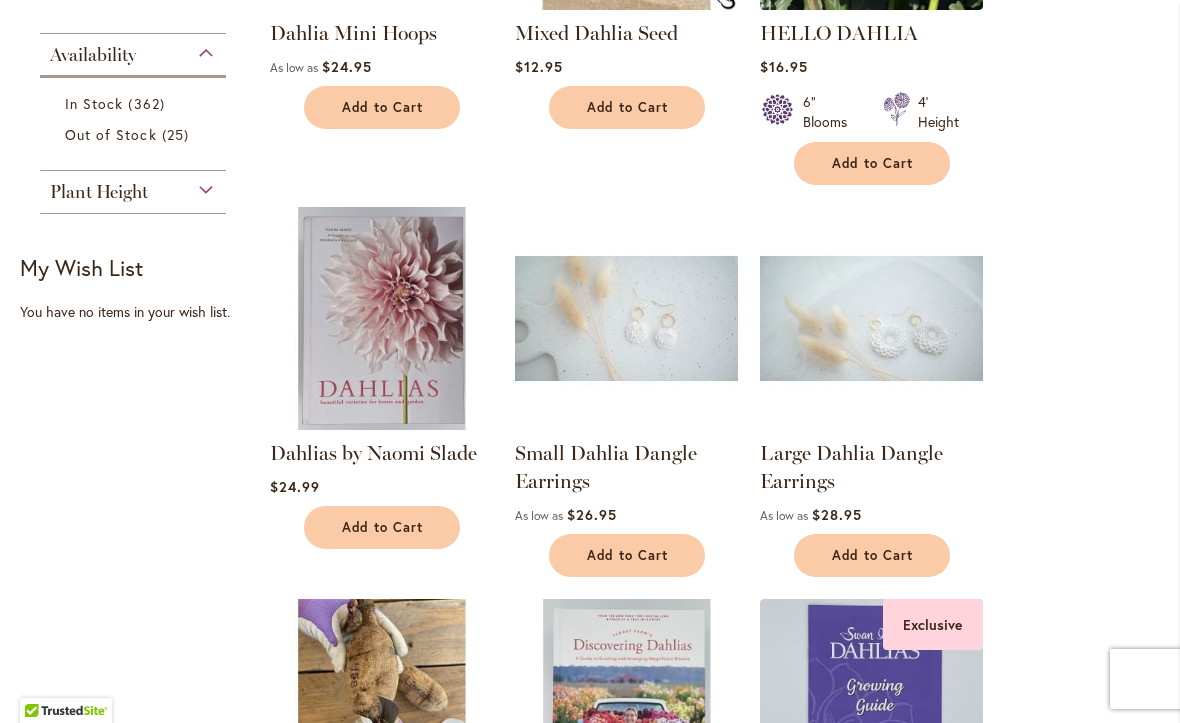 click on "In Stock
362
items" at bounding box center (135, 103) 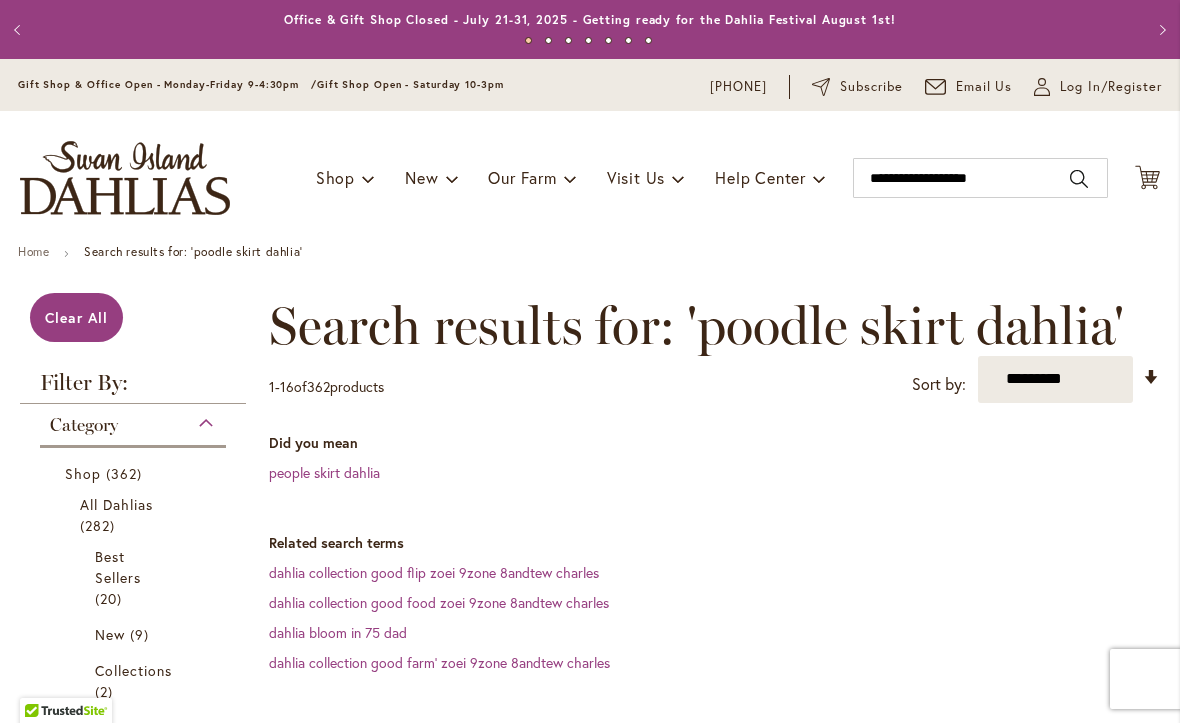 scroll, scrollTop: 0, scrollLeft: 0, axis: both 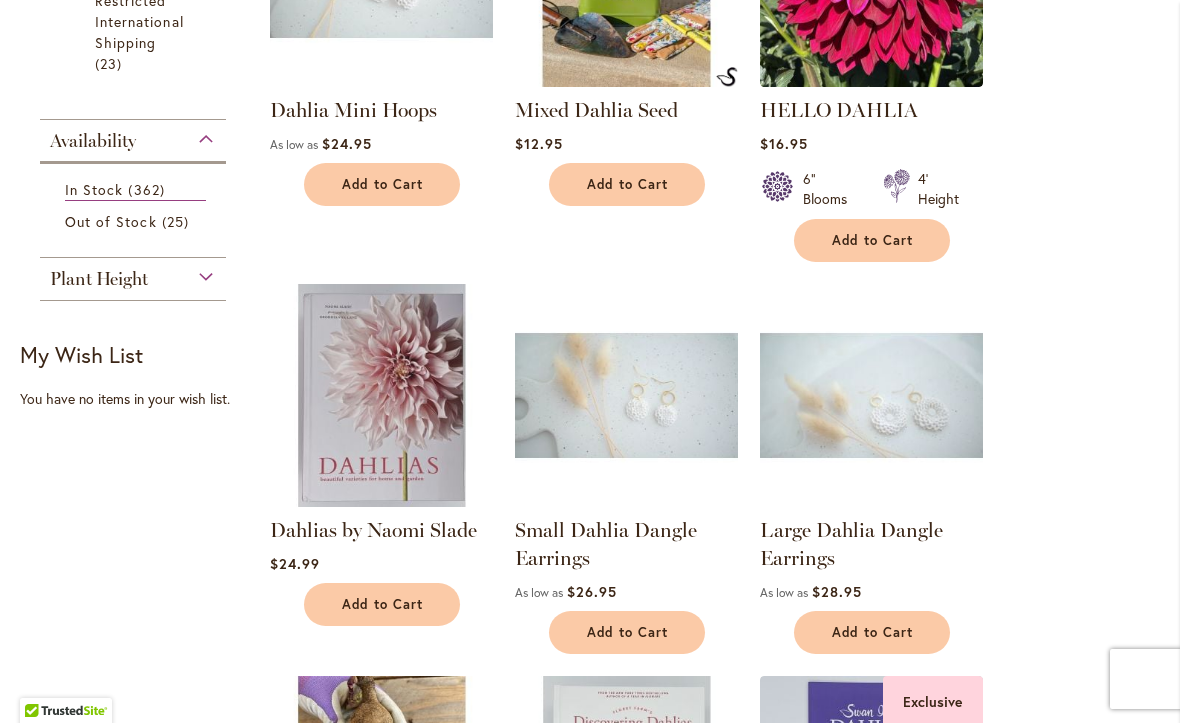 click on "Plant Height" at bounding box center (133, 274) 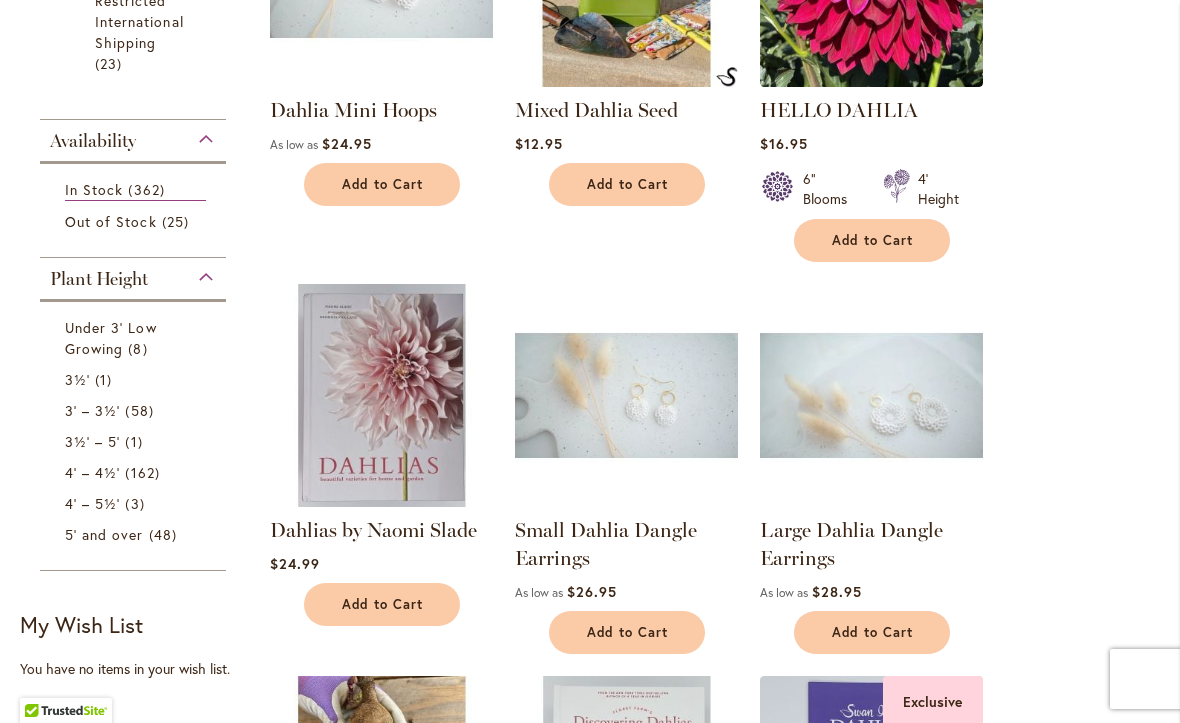 click on "58
items" at bounding box center [141, 410] 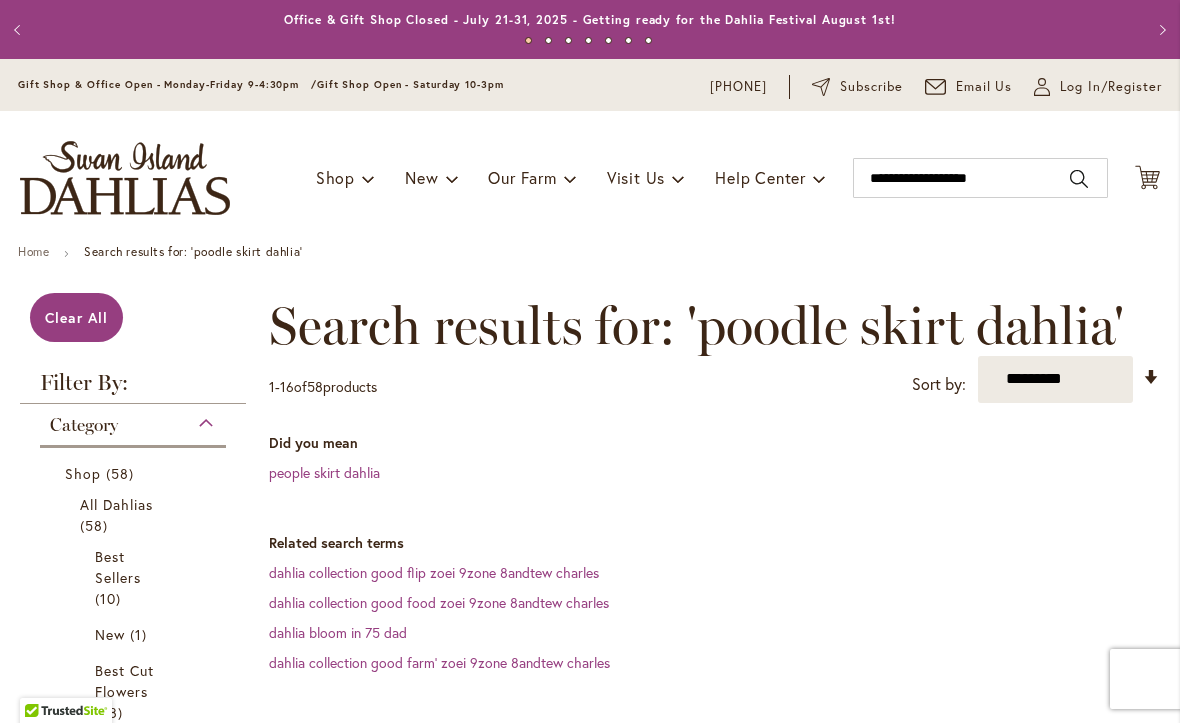 scroll, scrollTop: 0, scrollLeft: 0, axis: both 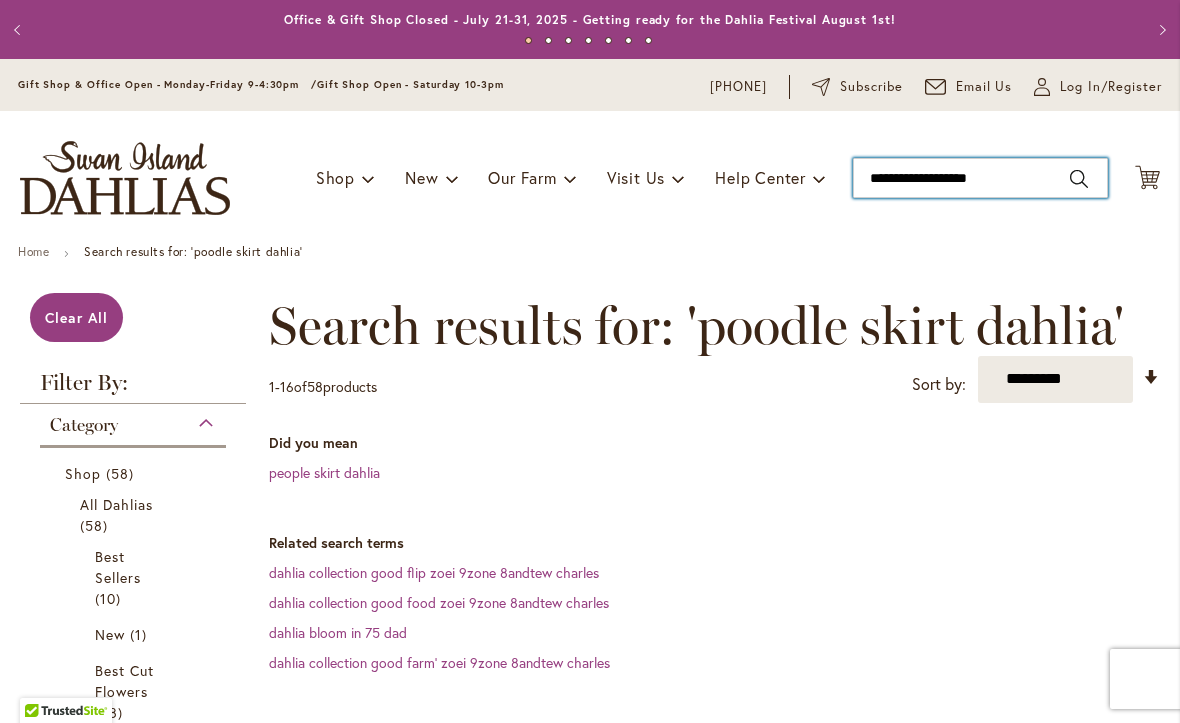click on "**********" at bounding box center (980, 178) 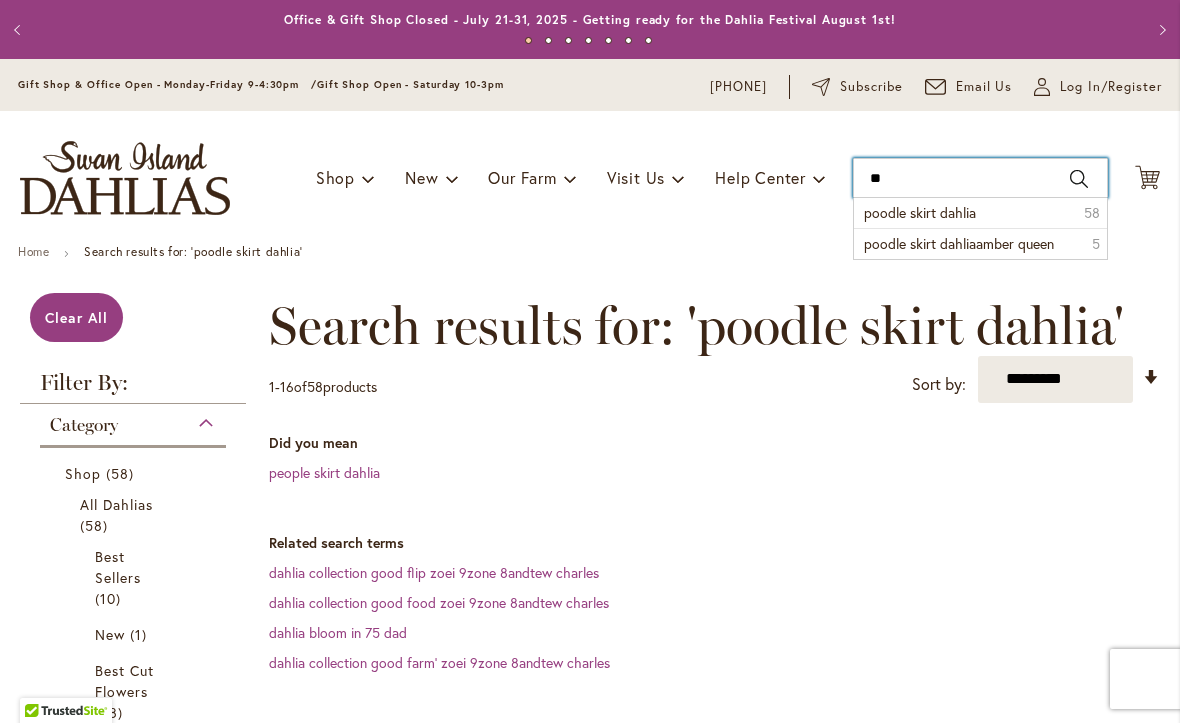 type on "*" 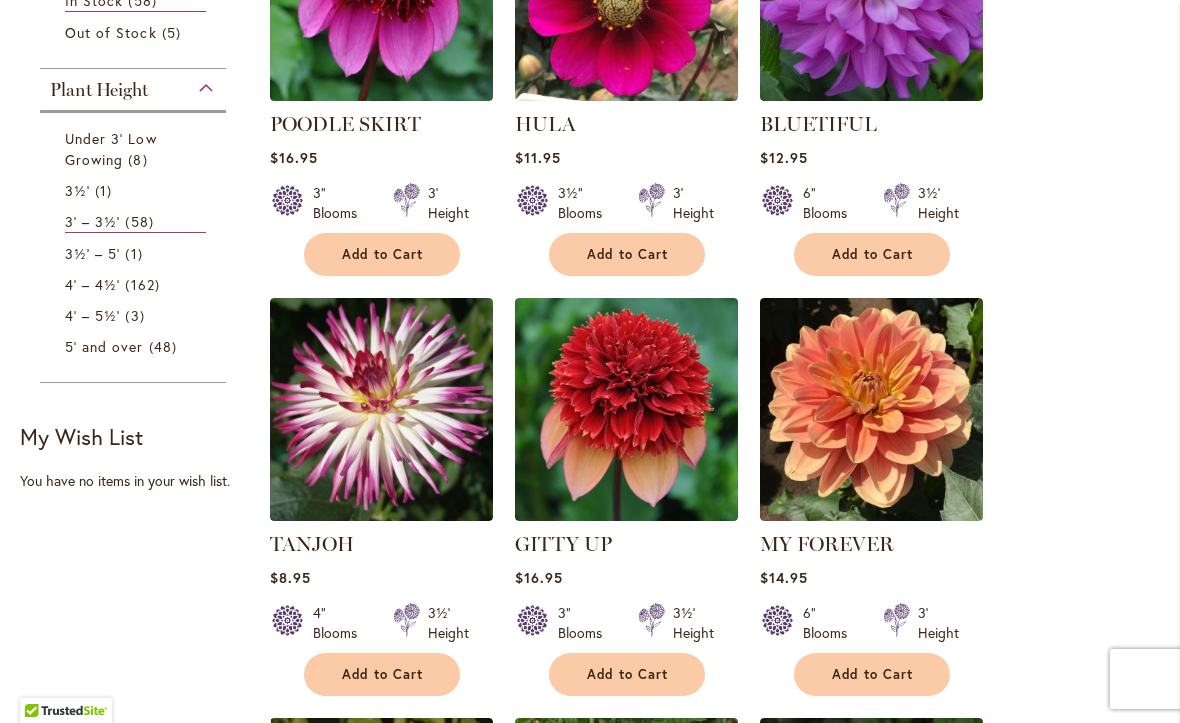 scroll, scrollTop: 893, scrollLeft: 0, axis: vertical 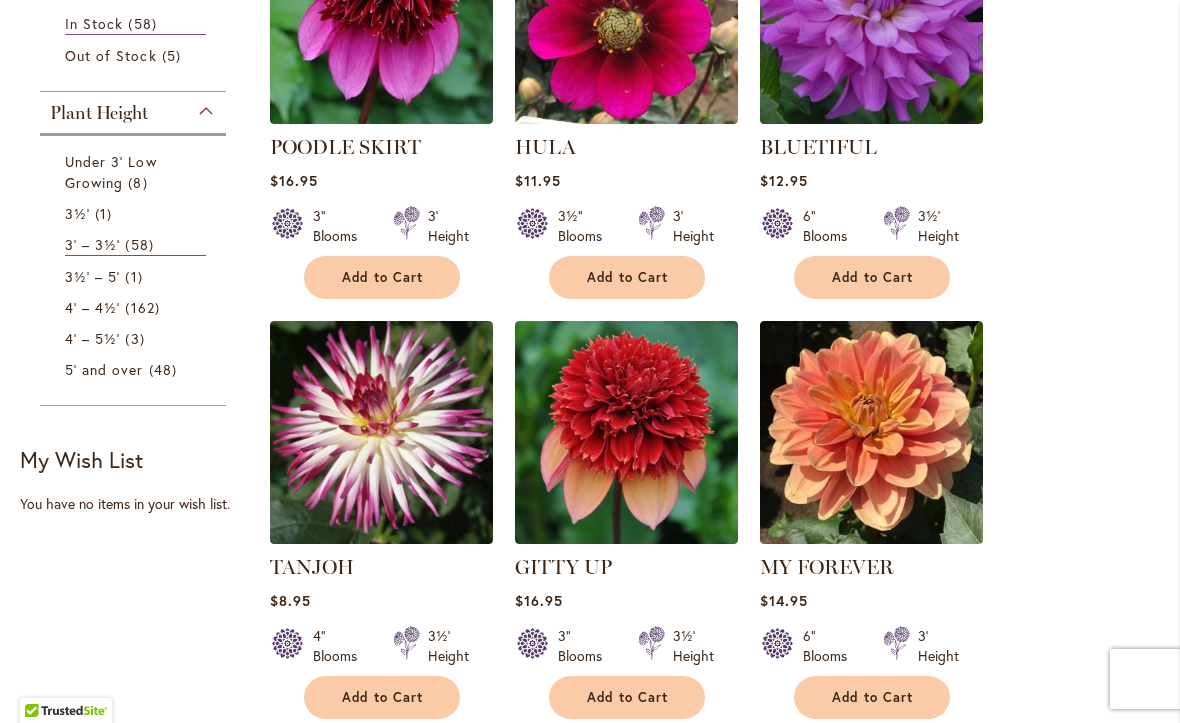 type 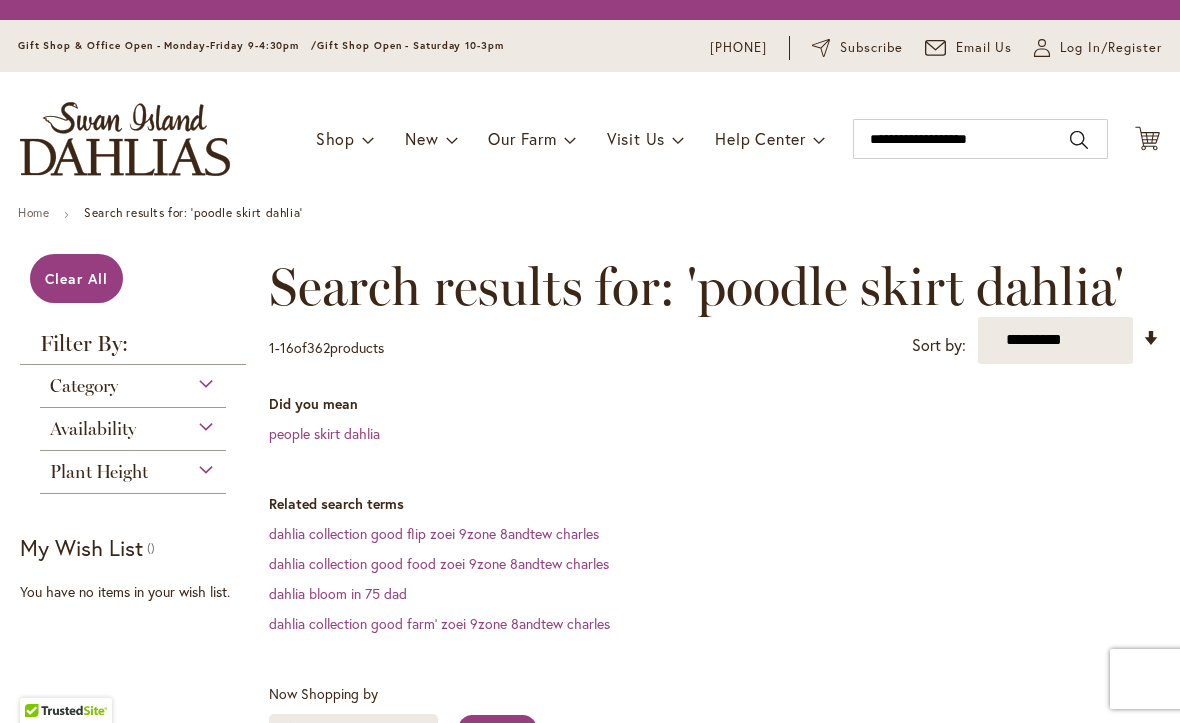 scroll, scrollTop: 0, scrollLeft: 0, axis: both 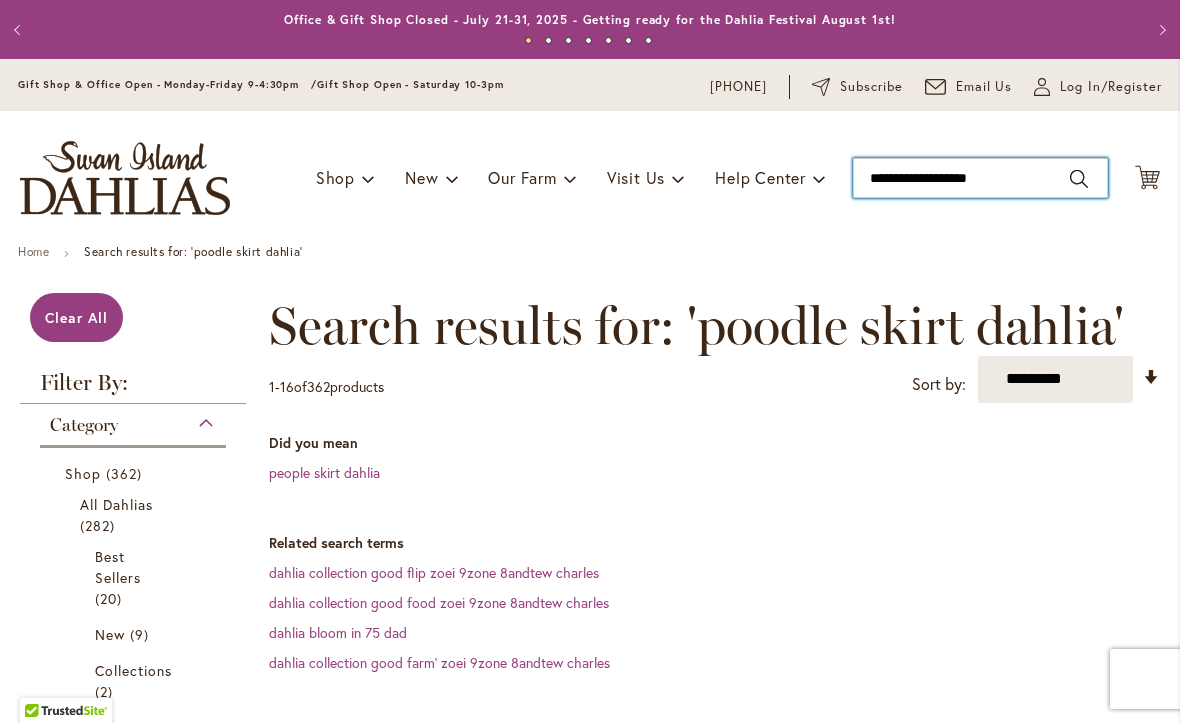 click on "**********" at bounding box center (980, 178) 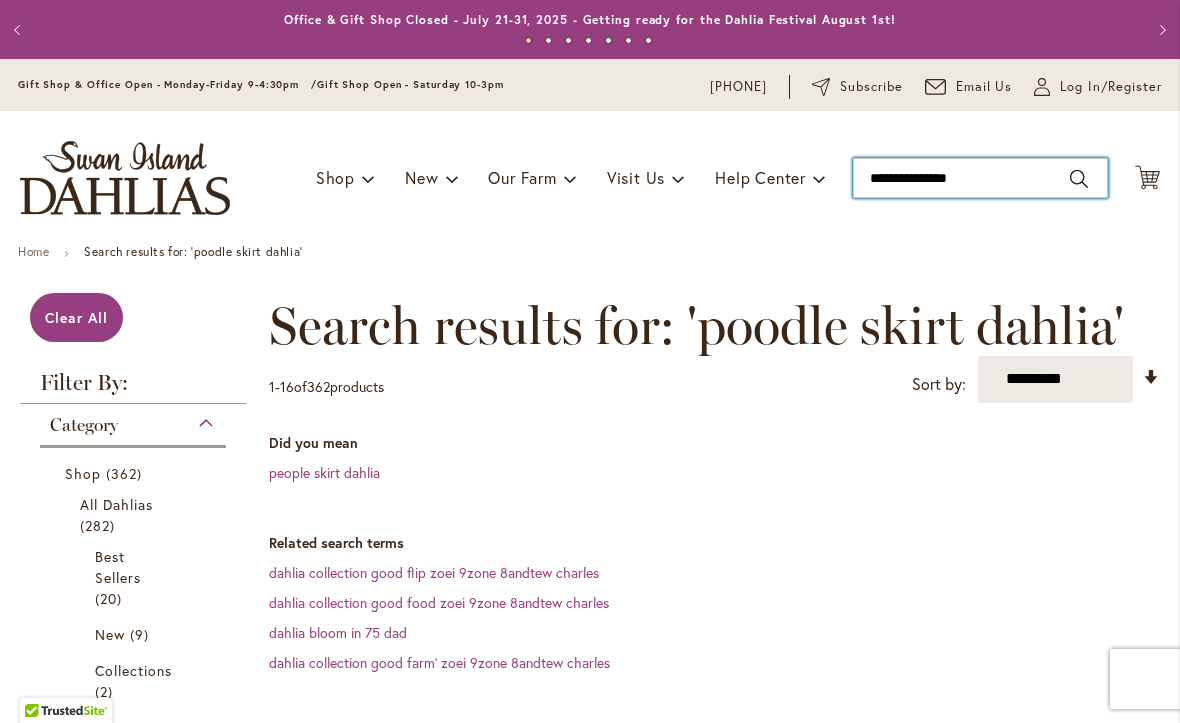 type on "**********" 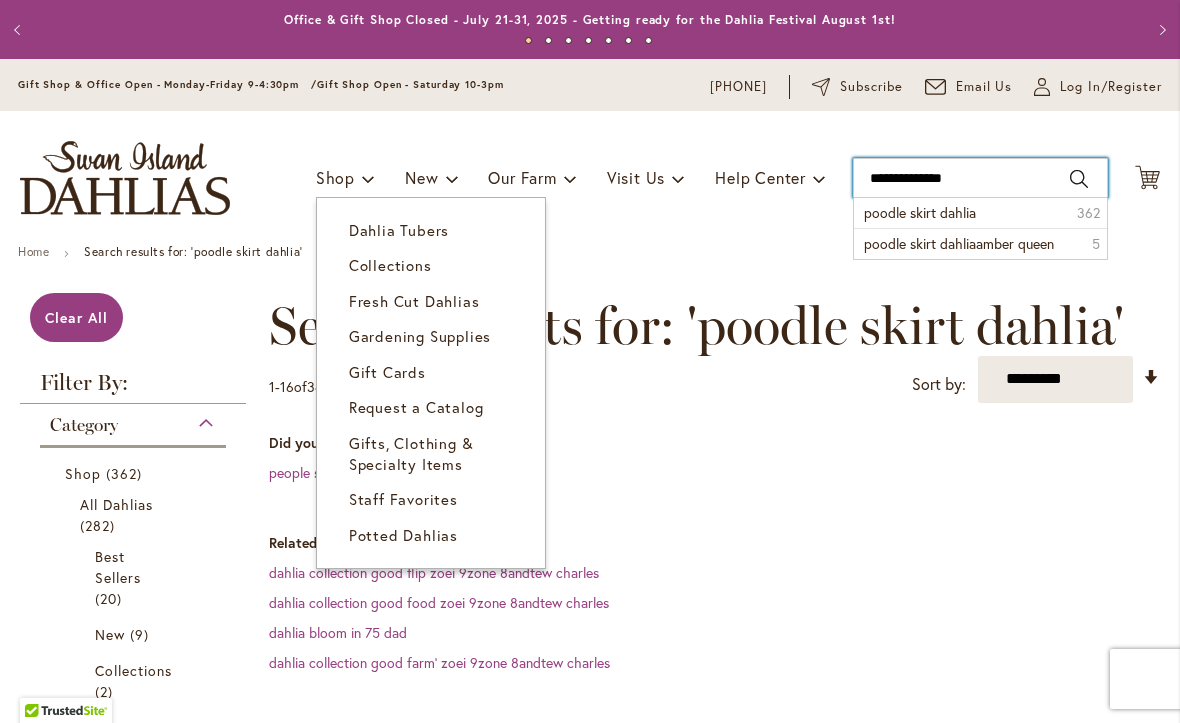 click on "Dahlia Tubers" at bounding box center (399, 230) 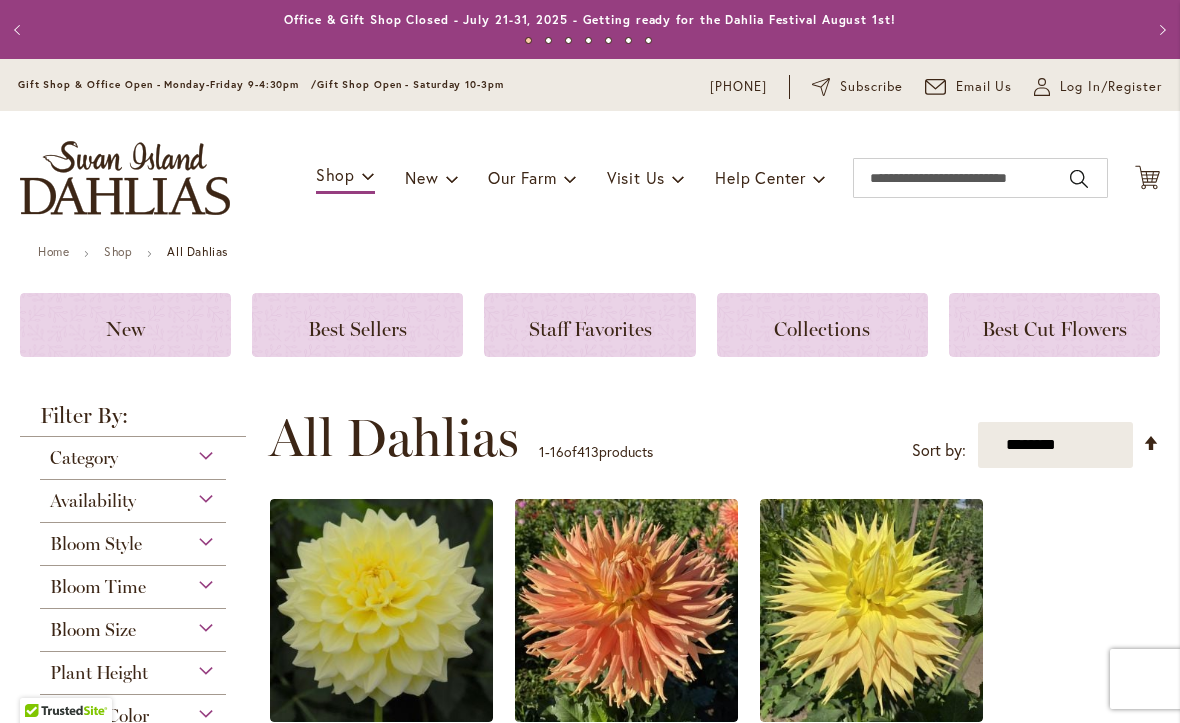 scroll, scrollTop: 0, scrollLeft: 0, axis: both 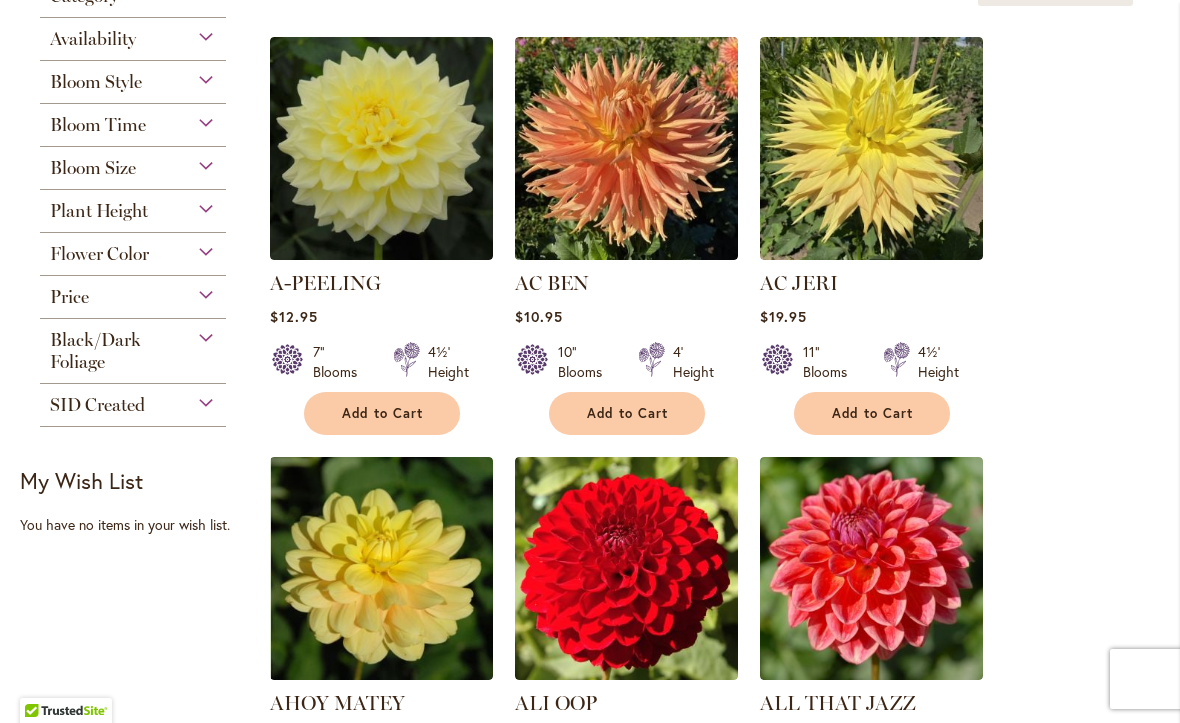 click on "Plant Height" at bounding box center (133, 206) 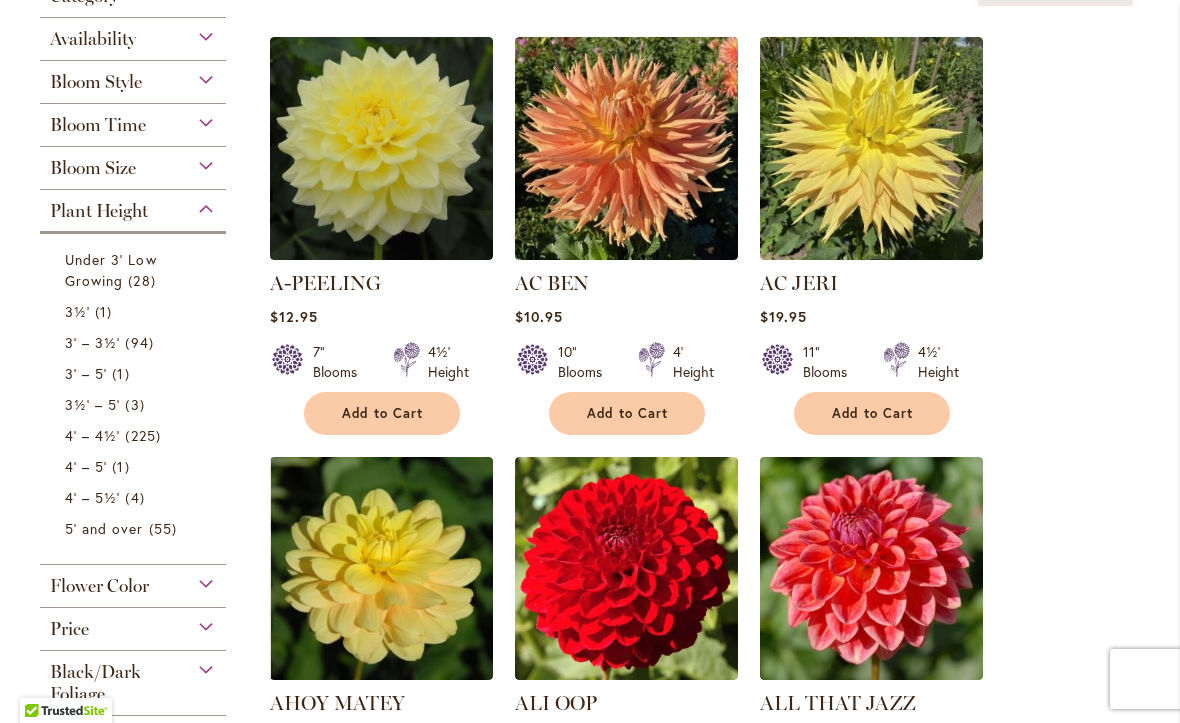 click on "3' – 3½'
94
items" at bounding box center (135, 342) 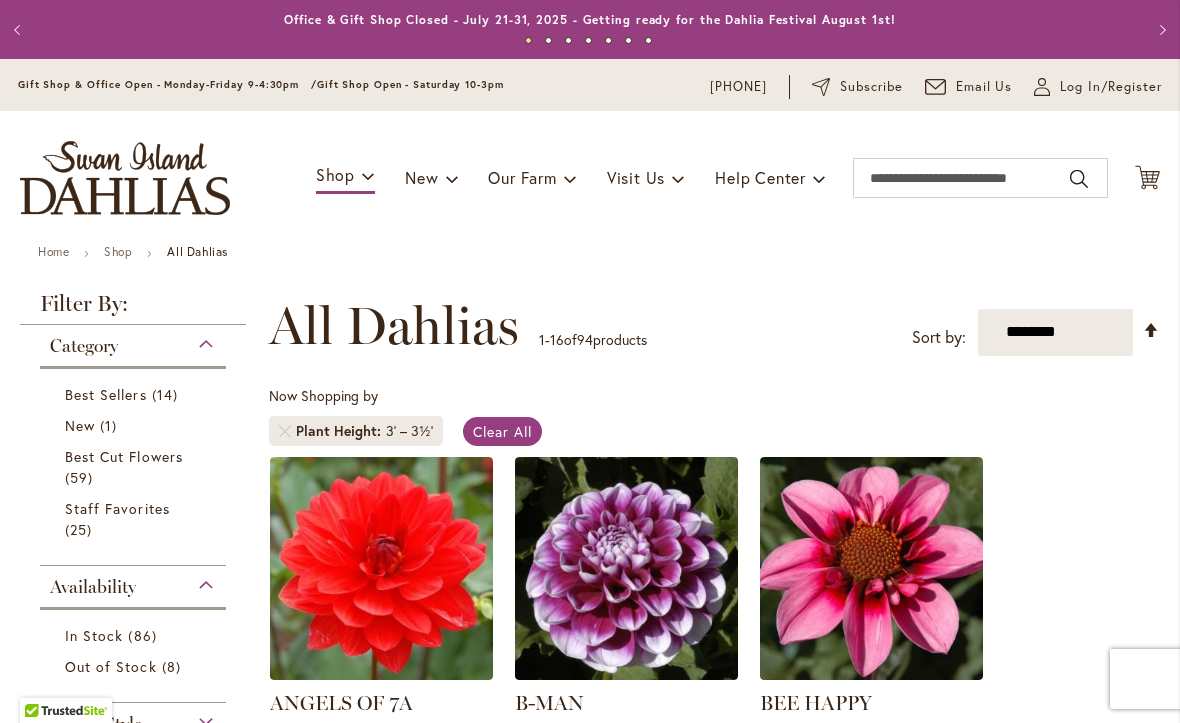 scroll, scrollTop: 0, scrollLeft: 0, axis: both 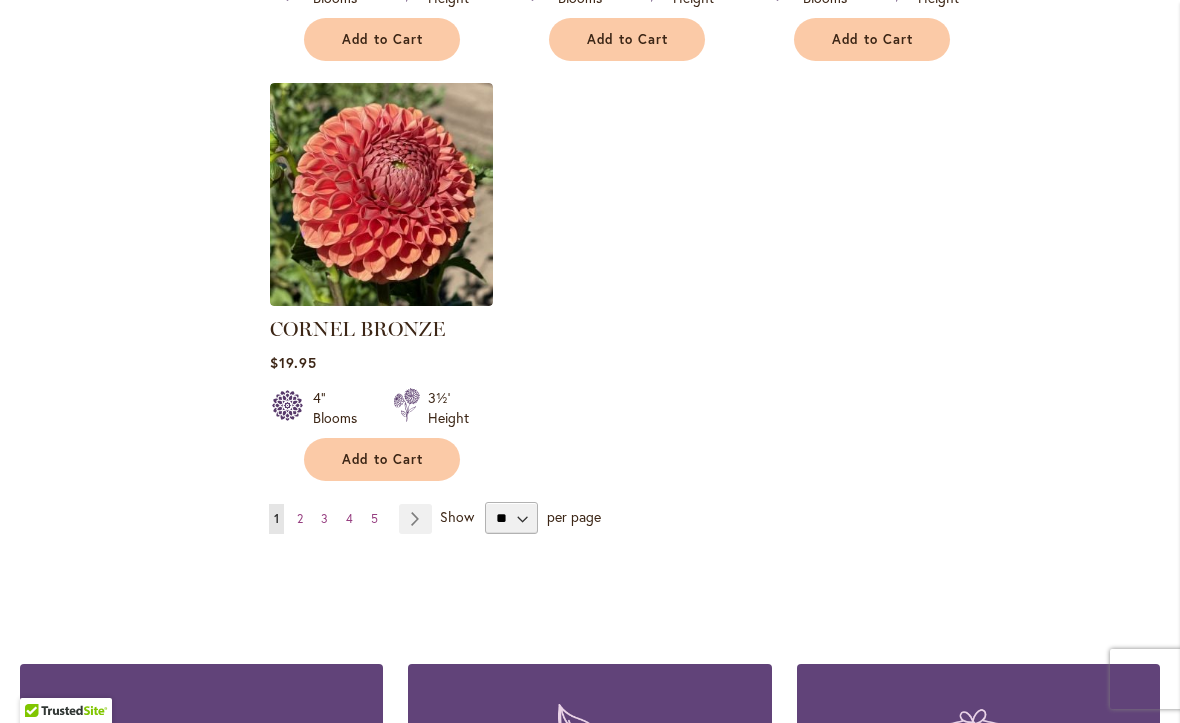 click on "2" at bounding box center [300, 518] 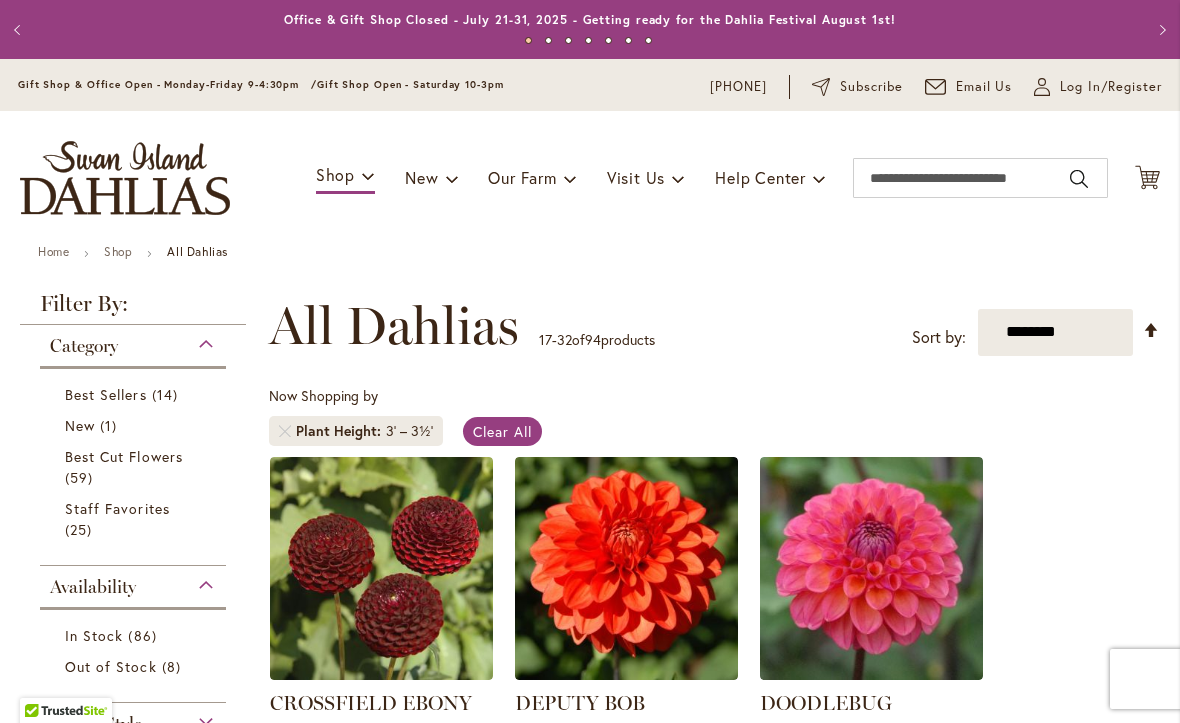 scroll, scrollTop: 0, scrollLeft: 0, axis: both 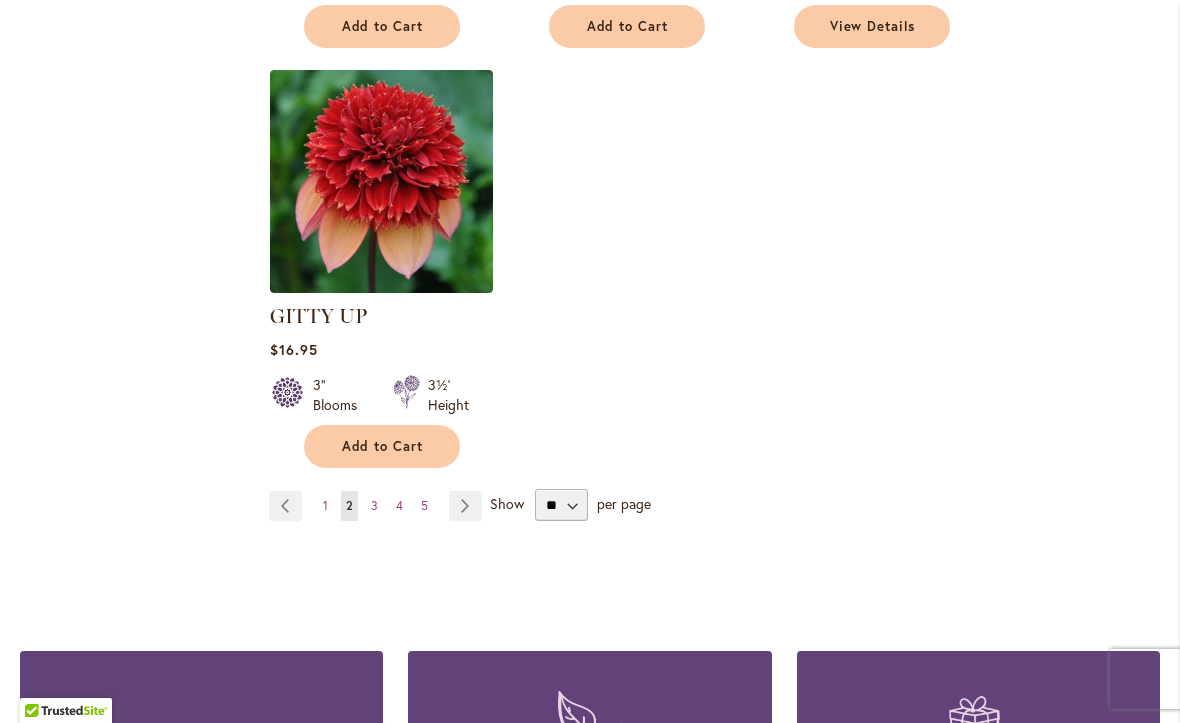 click on "3" at bounding box center [374, 505] 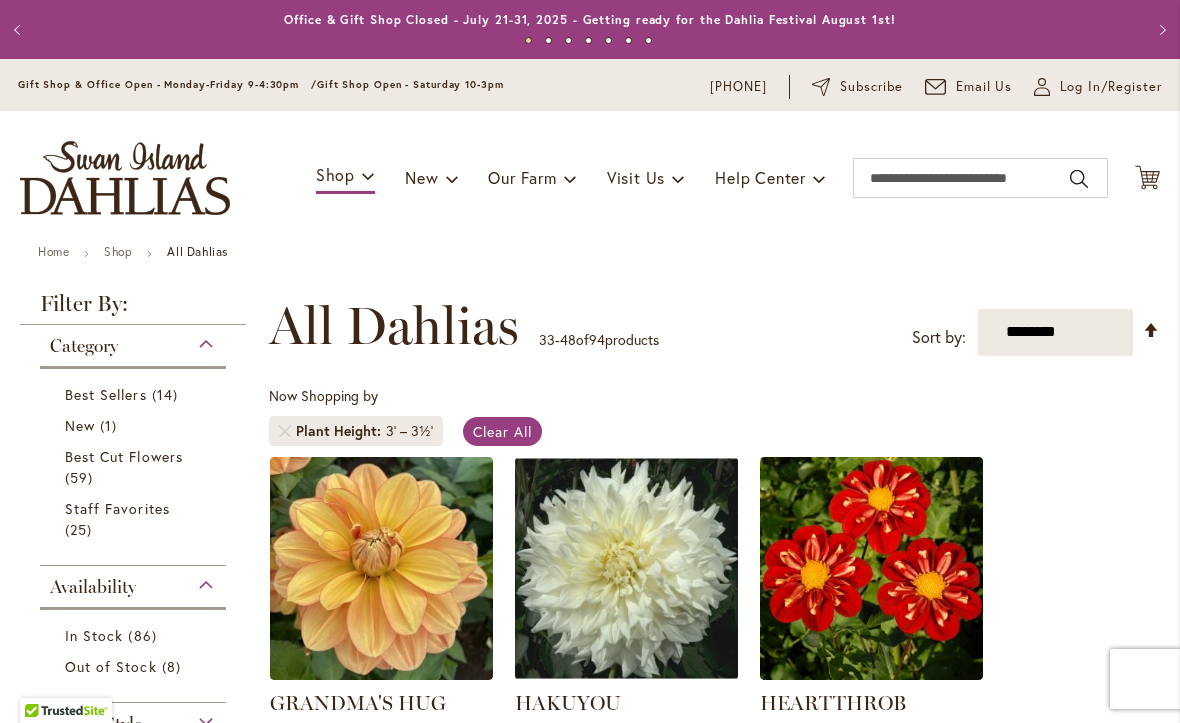 scroll, scrollTop: 0, scrollLeft: 0, axis: both 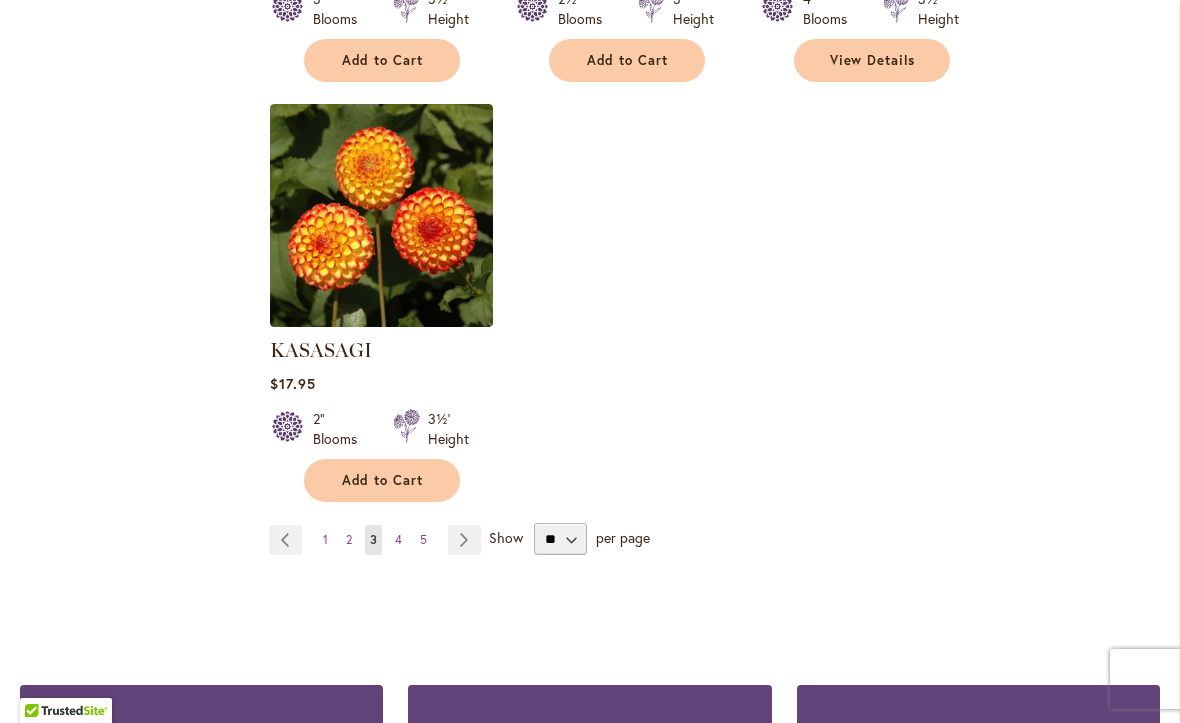 click on "Page
4" at bounding box center [398, 540] 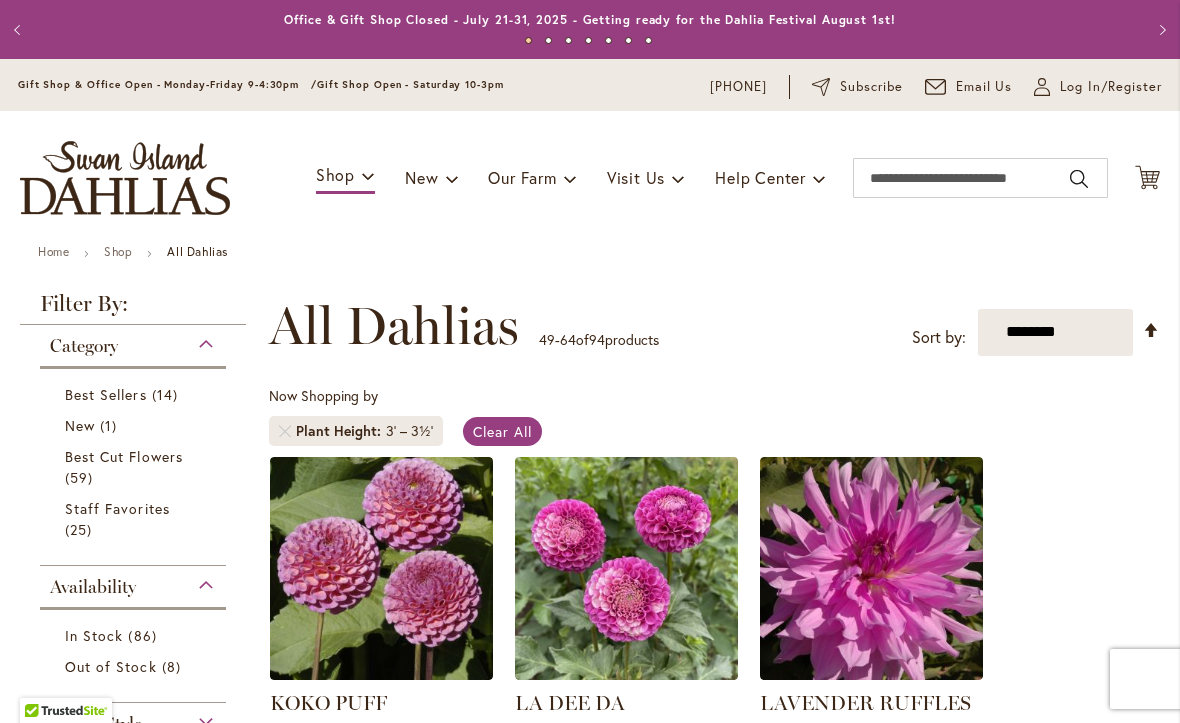 scroll, scrollTop: 0, scrollLeft: 0, axis: both 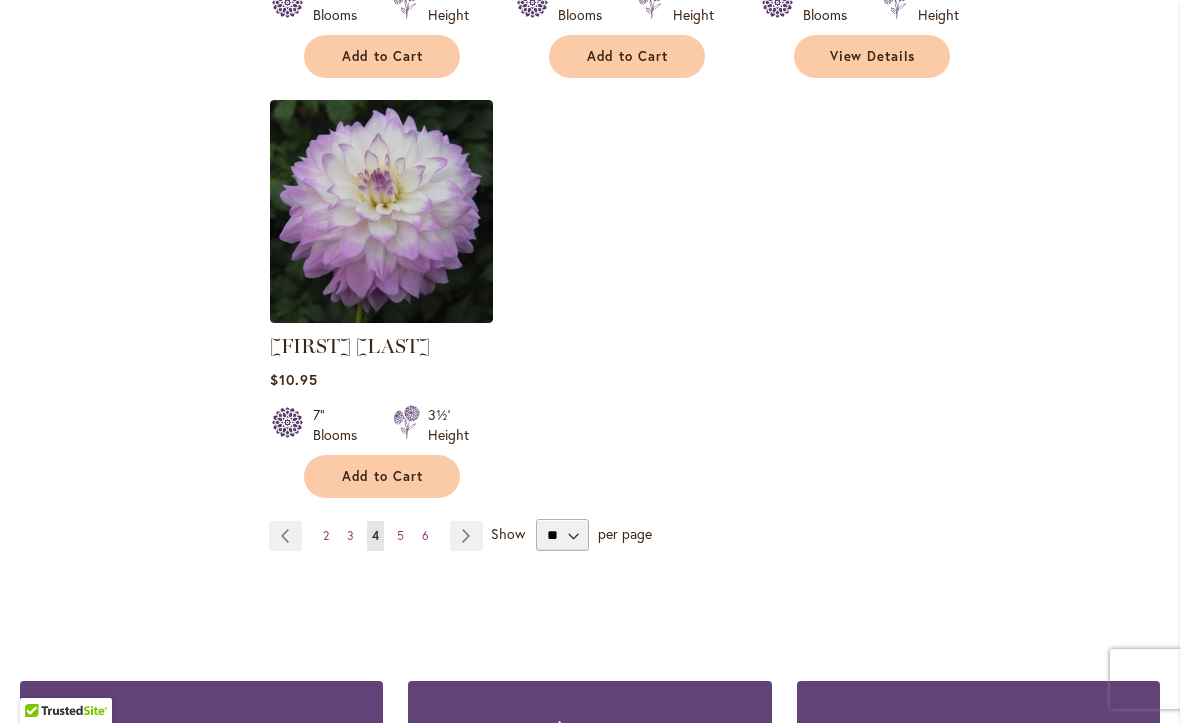 click on "5" at bounding box center (400, 535) 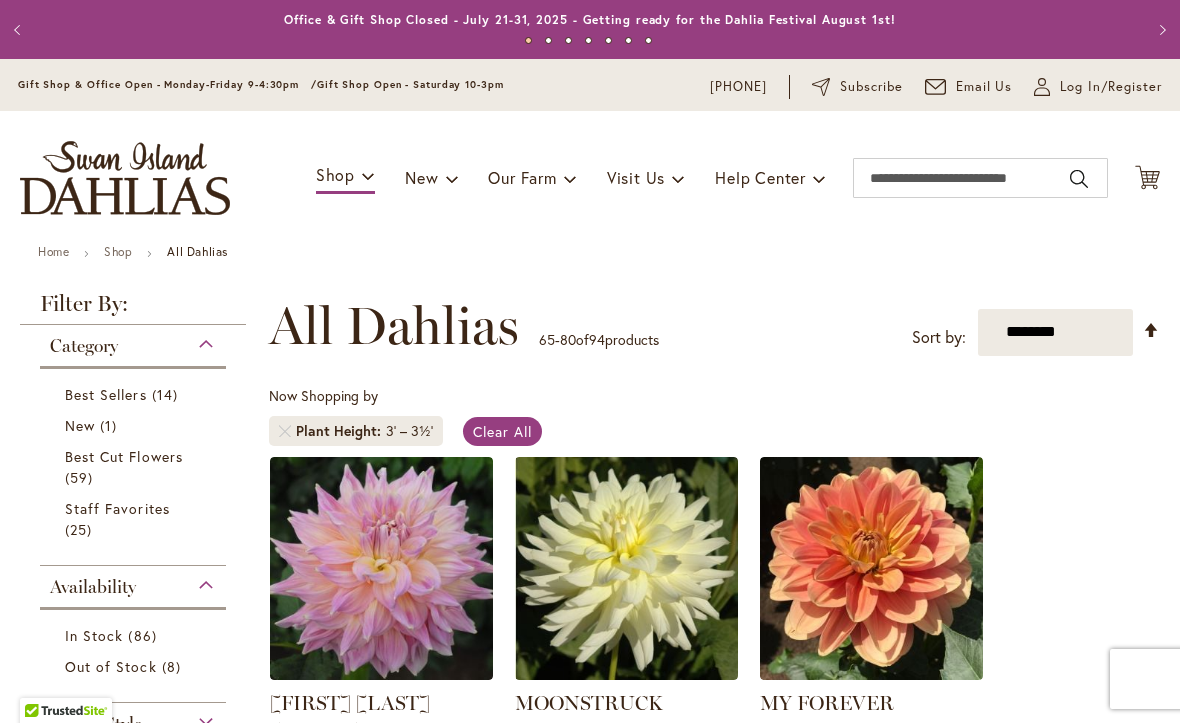 scroll, scrollTop: 0, scrollLeft: 0, axis: both 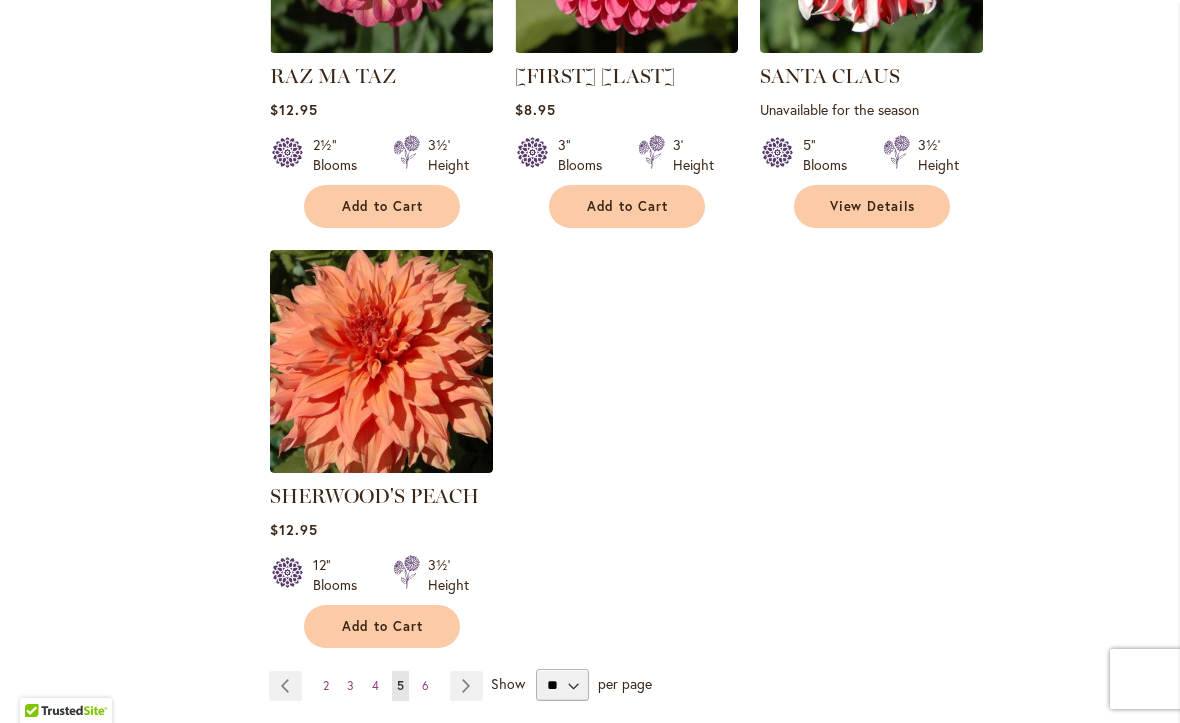 click on "6" at bounding box center (425, 685) 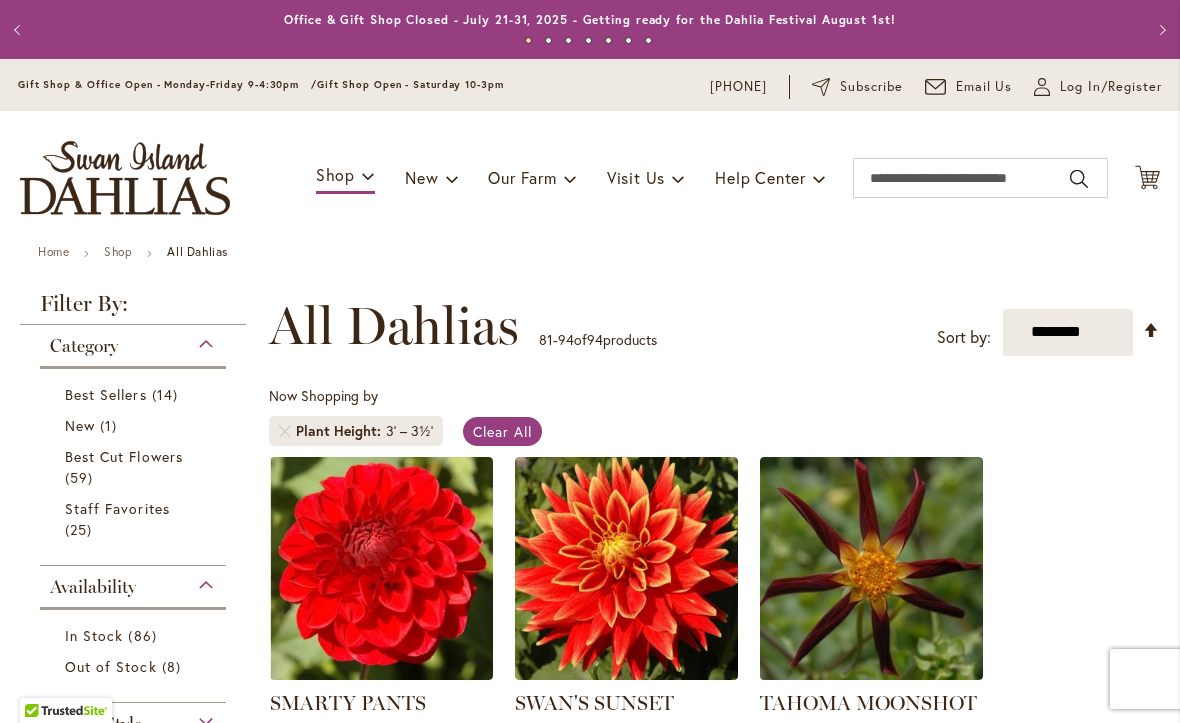 scroll, scrollTop: 0, scrollLeft: 0, axis: both 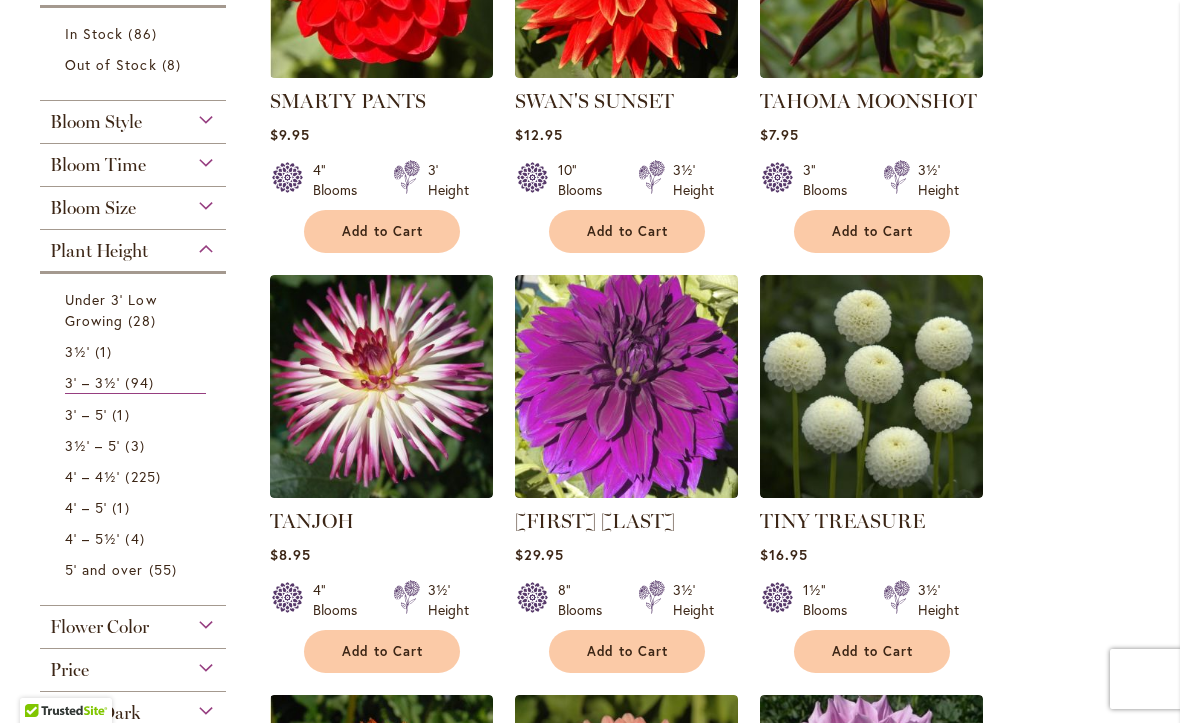 click on "3
items" at bounding box center (137, 445) 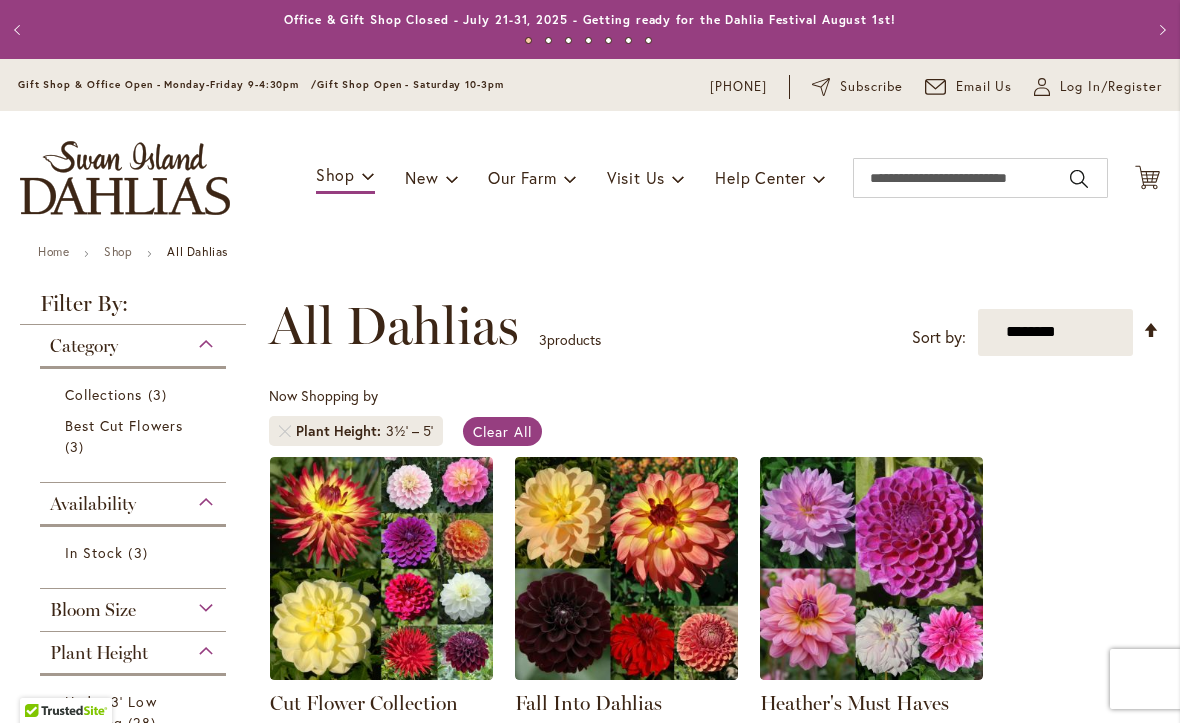 scroll, scrollTop: 0, scrollLeft: 0, axis: both 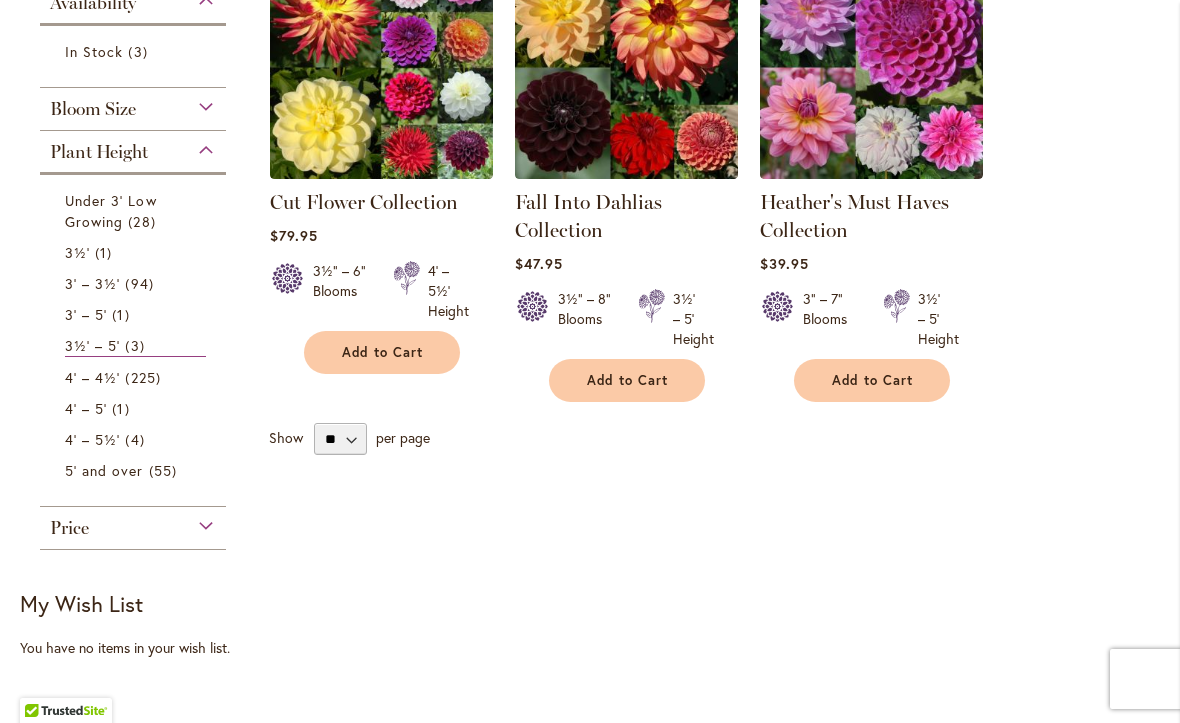 click on "3' – 5'
1
item" at bounding box center [135, 314] 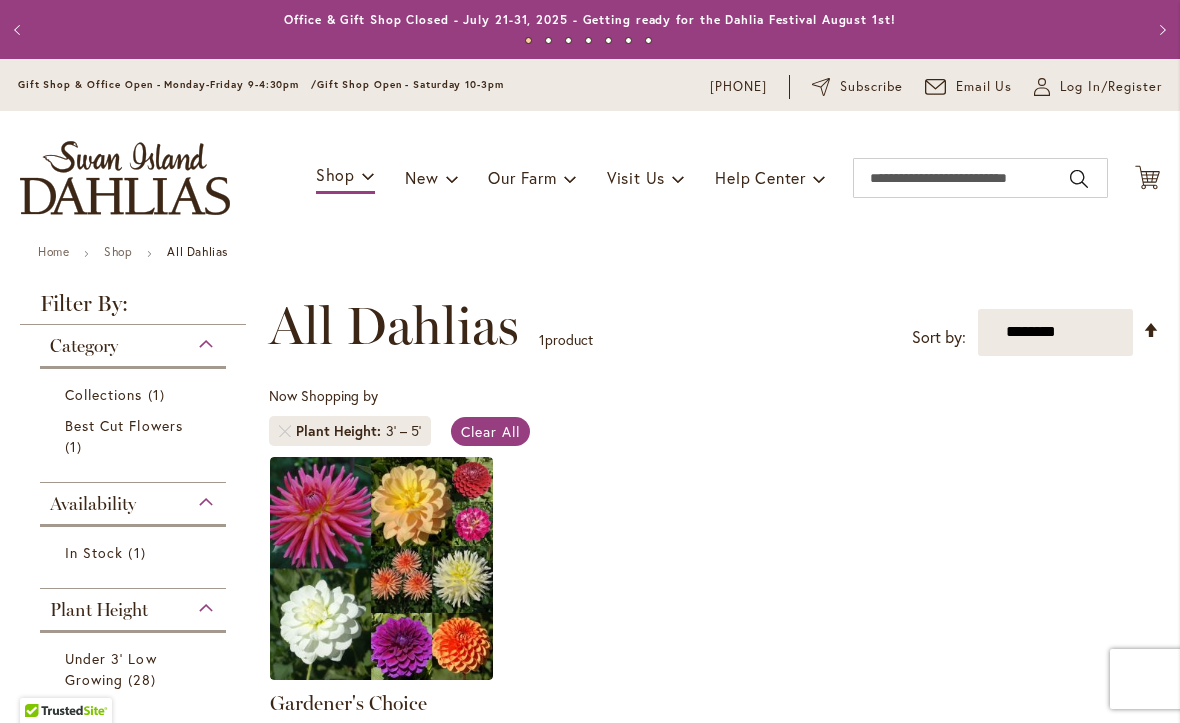 scroll, scrollTop: 0, scrollLeft: 0, axis: both 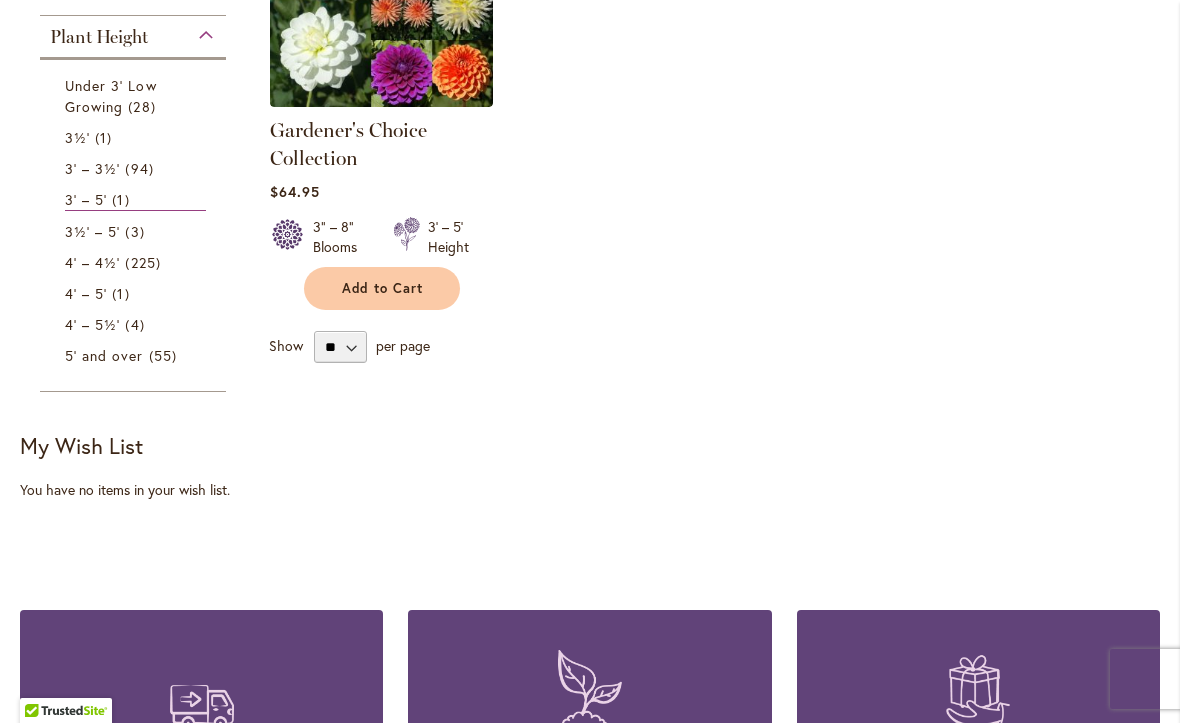 click on "4' – 5'" at bounding box center [86, 293] 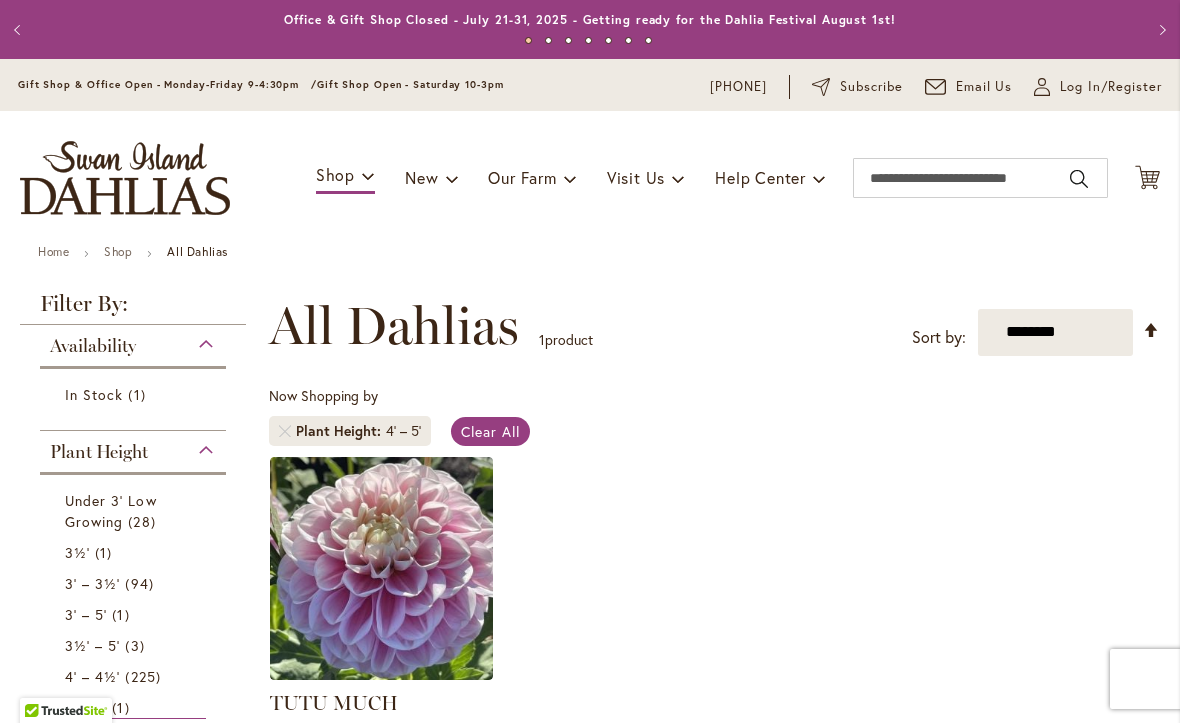 scroll, scrollTop: 0, scrollLeft: 0, axis: both 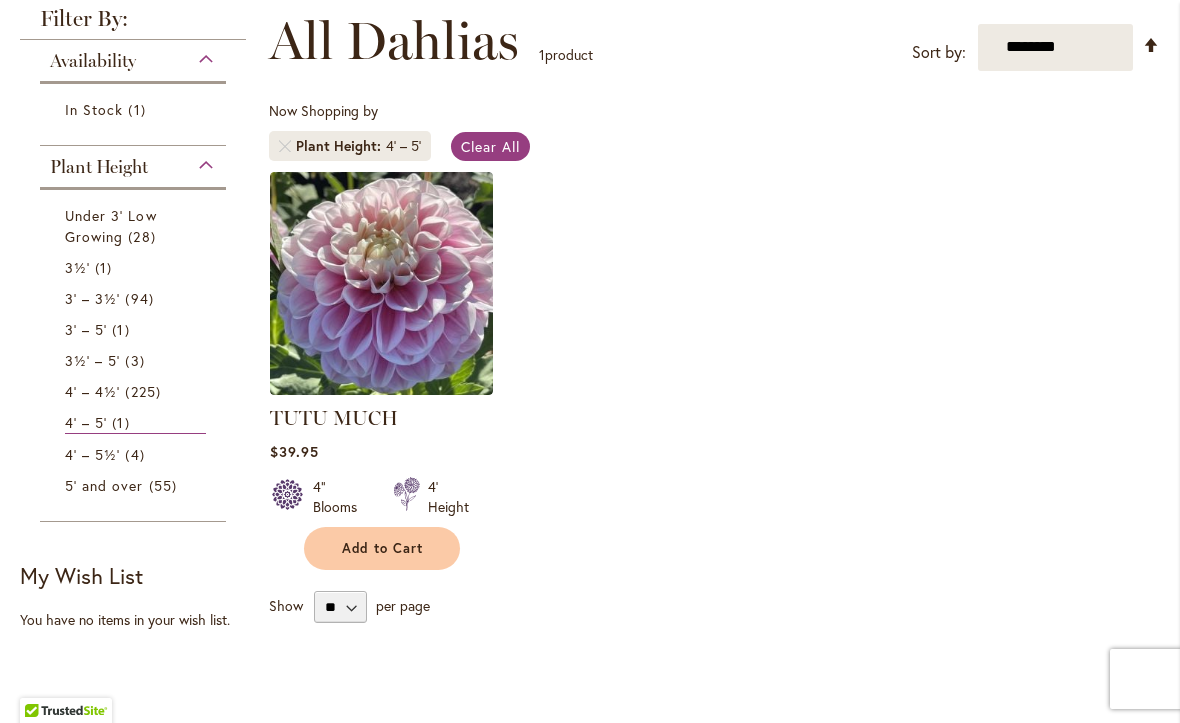 click on "4' – 5½'" at bounding box center [92, 454] 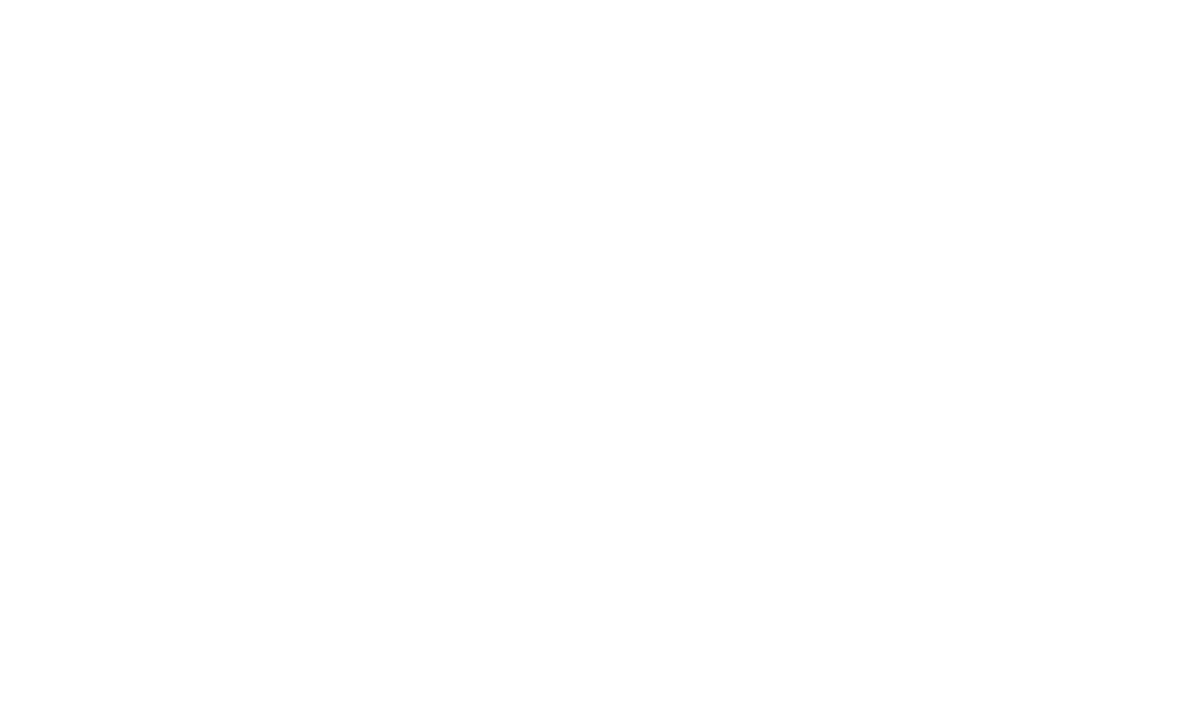 scroll, scrollTop: 0, scrollLeft: 0, axis: both 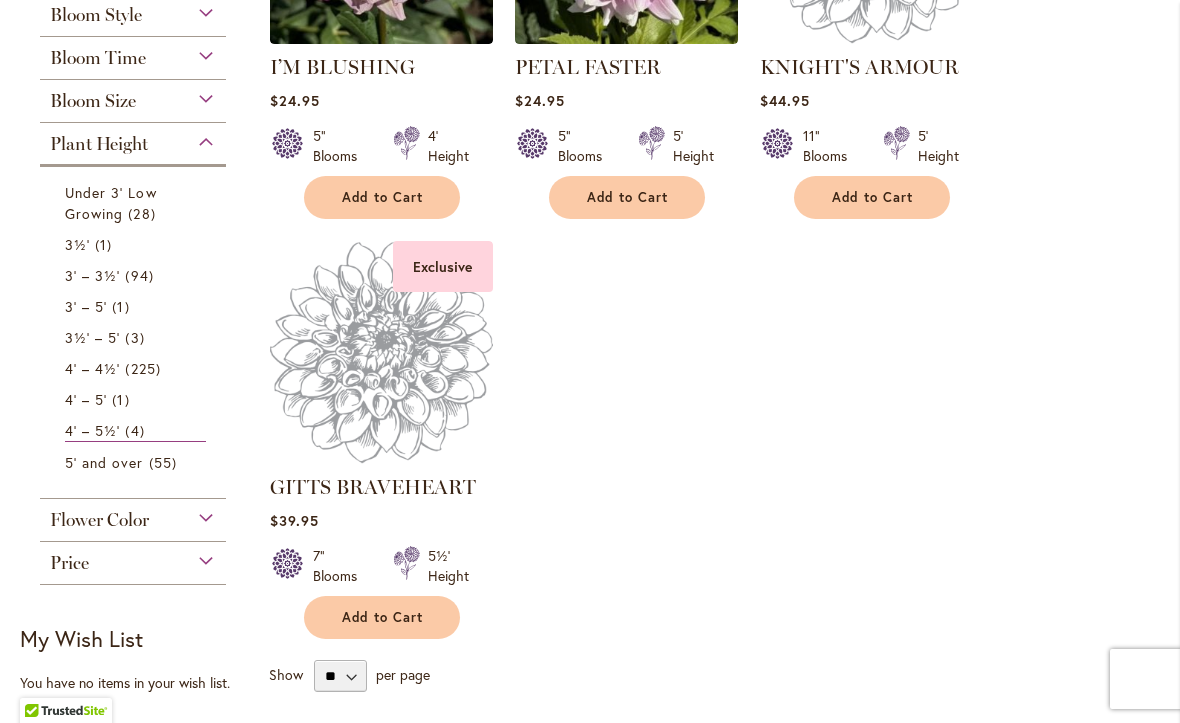 click on "5' and over
55
items" at bounding box center [135, 462] 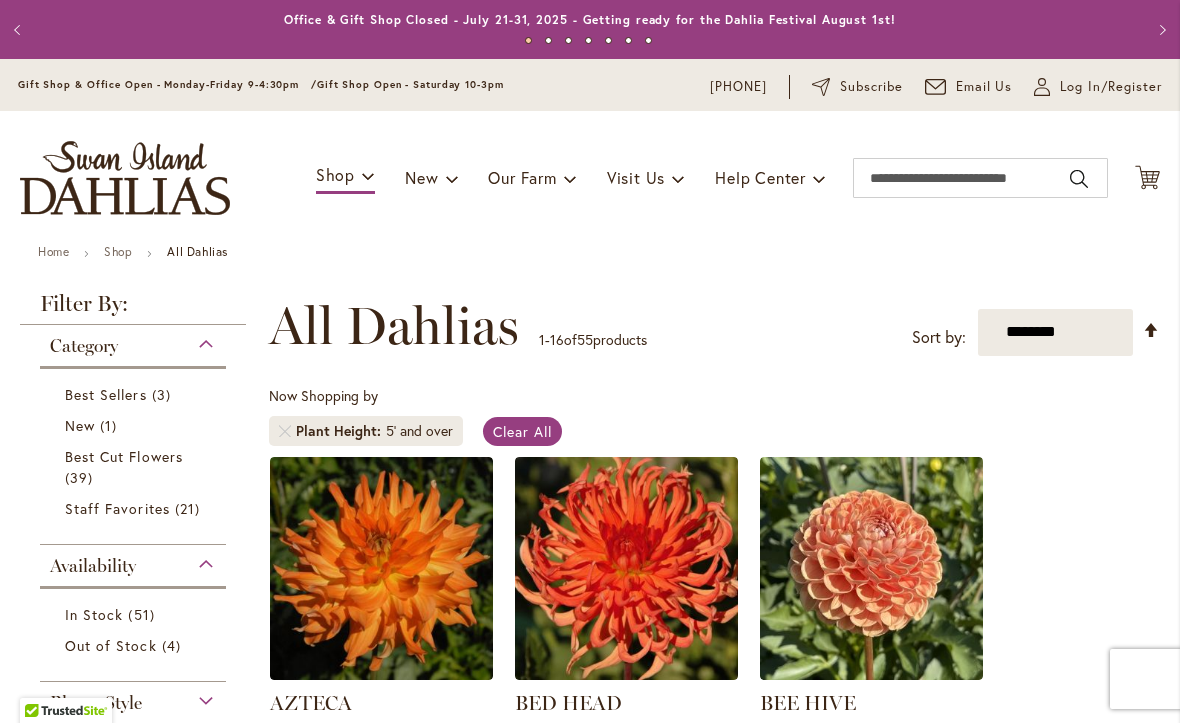 scroll, scrollTop: 0, scrollLeft: 0, axis: both 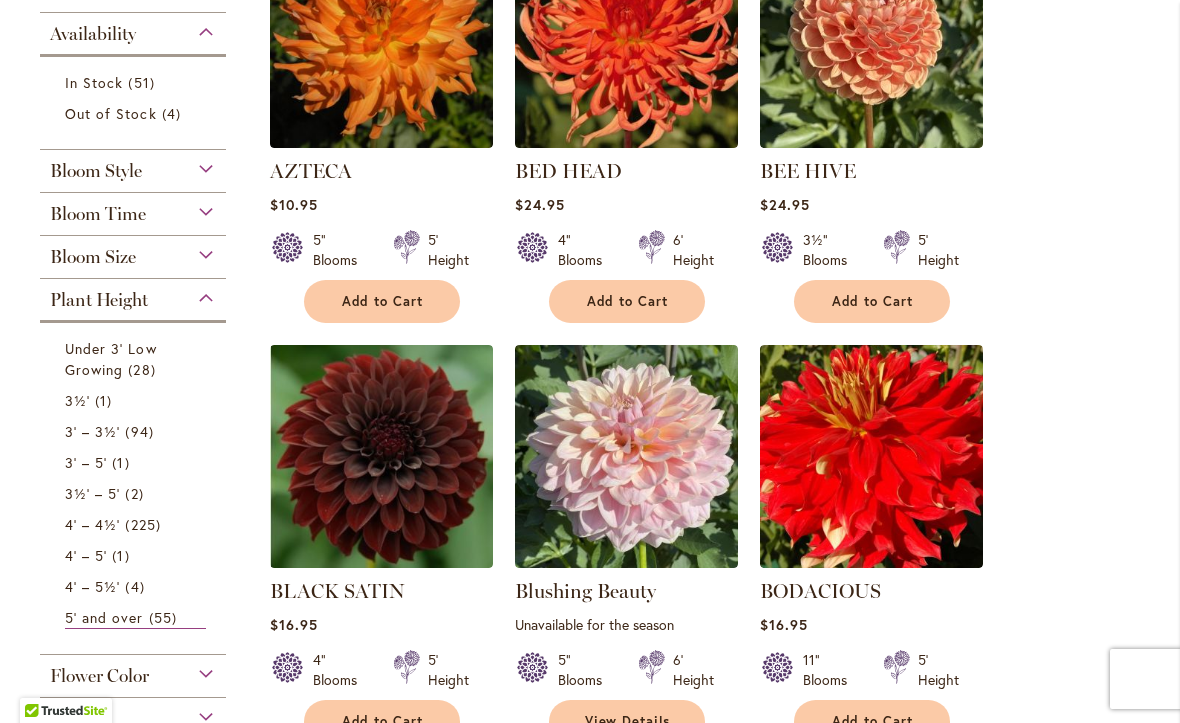 click on "Bloom Size" at bounding box center [133, 252] 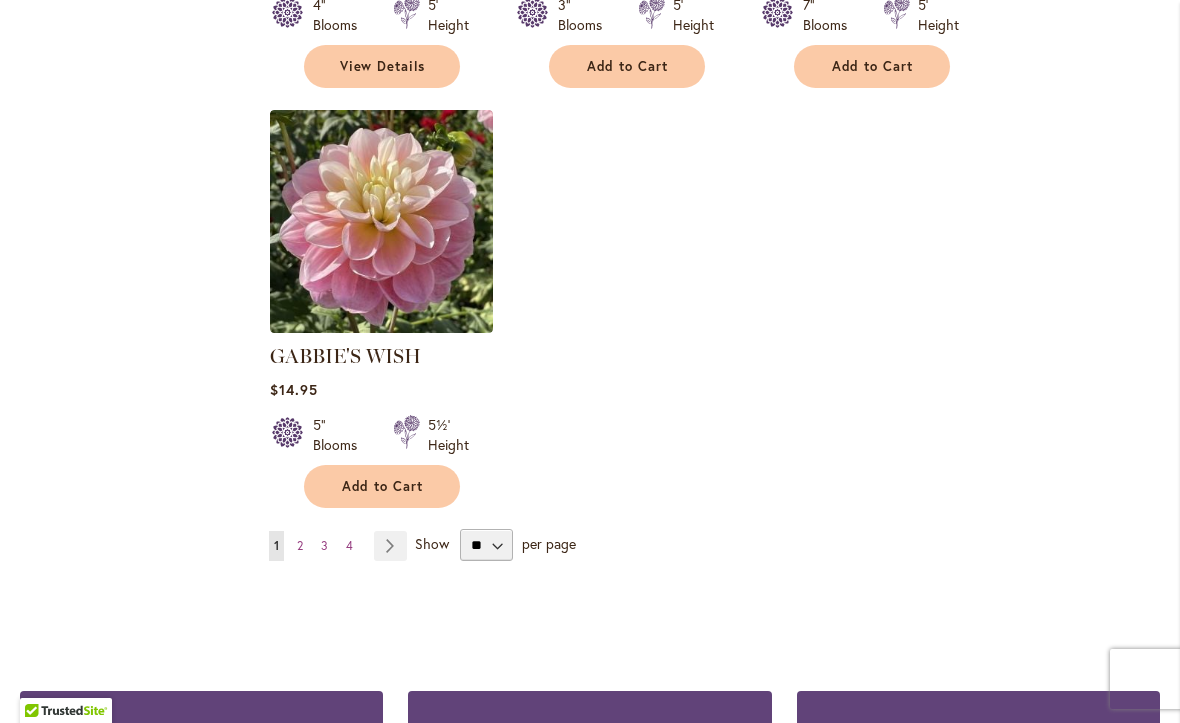 scroll, scrollTop: 2448, scrollLeft: 0, axis: vertical 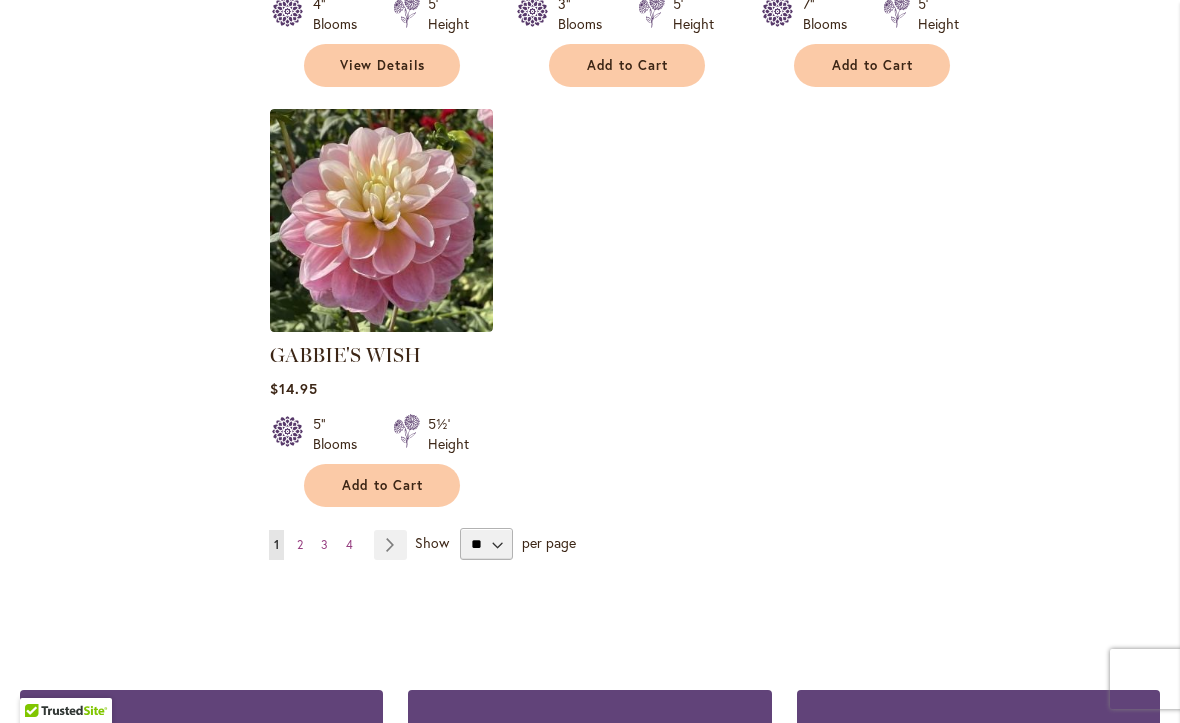 click on "Page
2" at bounding box center [300, 545] 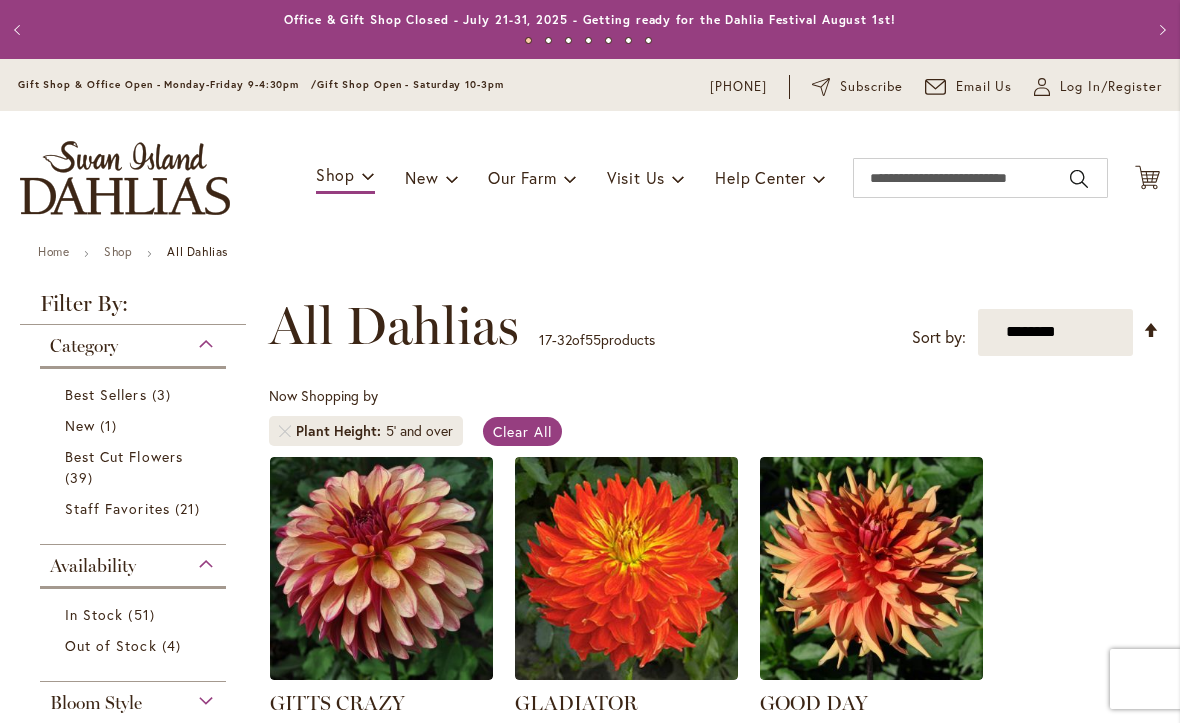 scroll, scrollTop: 0, scrollLeft: 0, axis: both 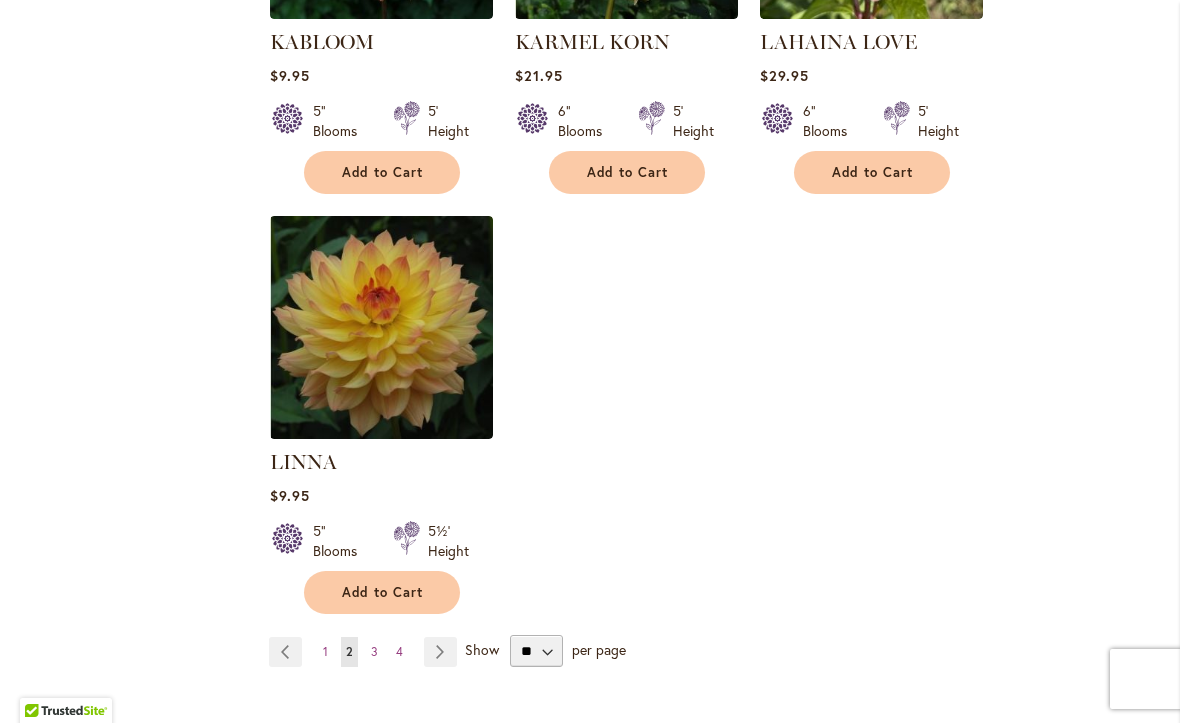 click on "3" at bounding box center (374, 651) 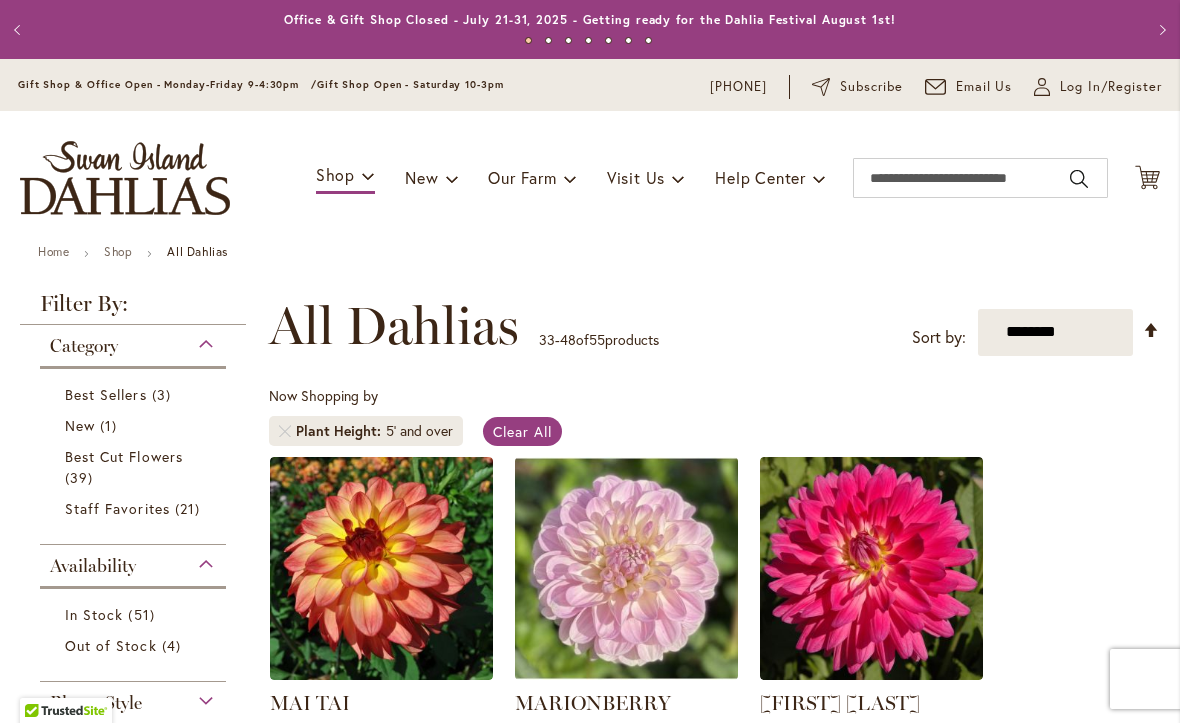 scroll, scrollTop: 0, scrollLeft: 0, axis: both 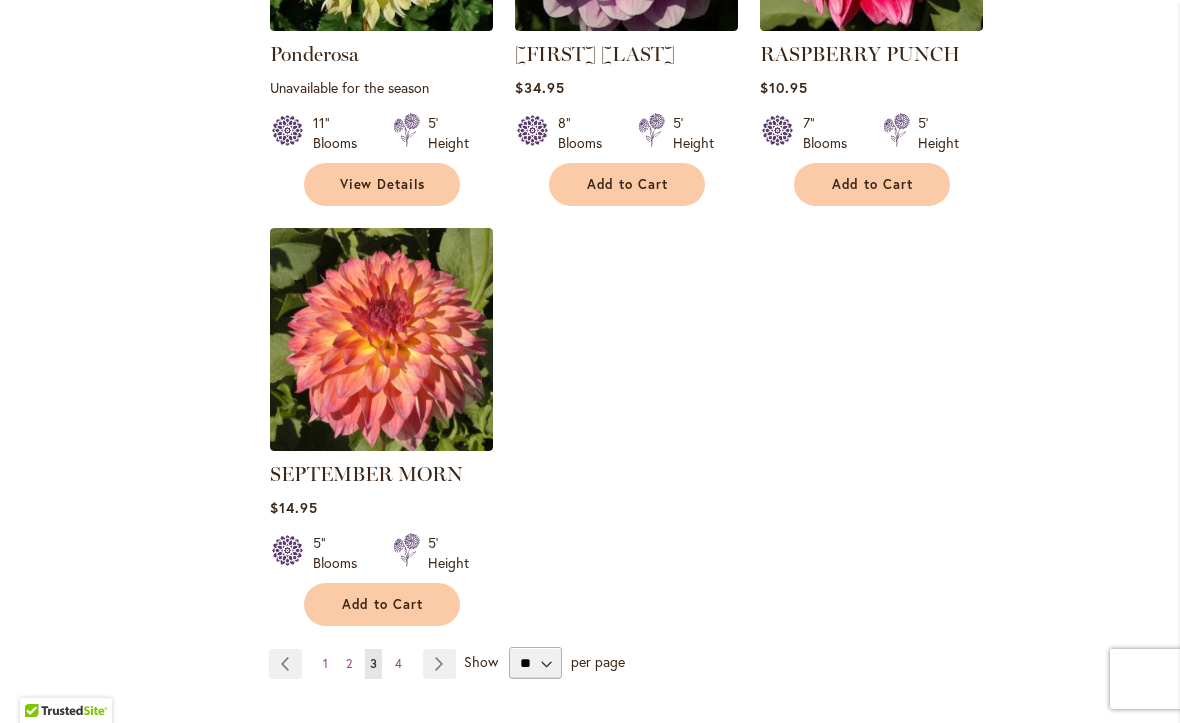 click on "4" at bounding box center [398, 663] 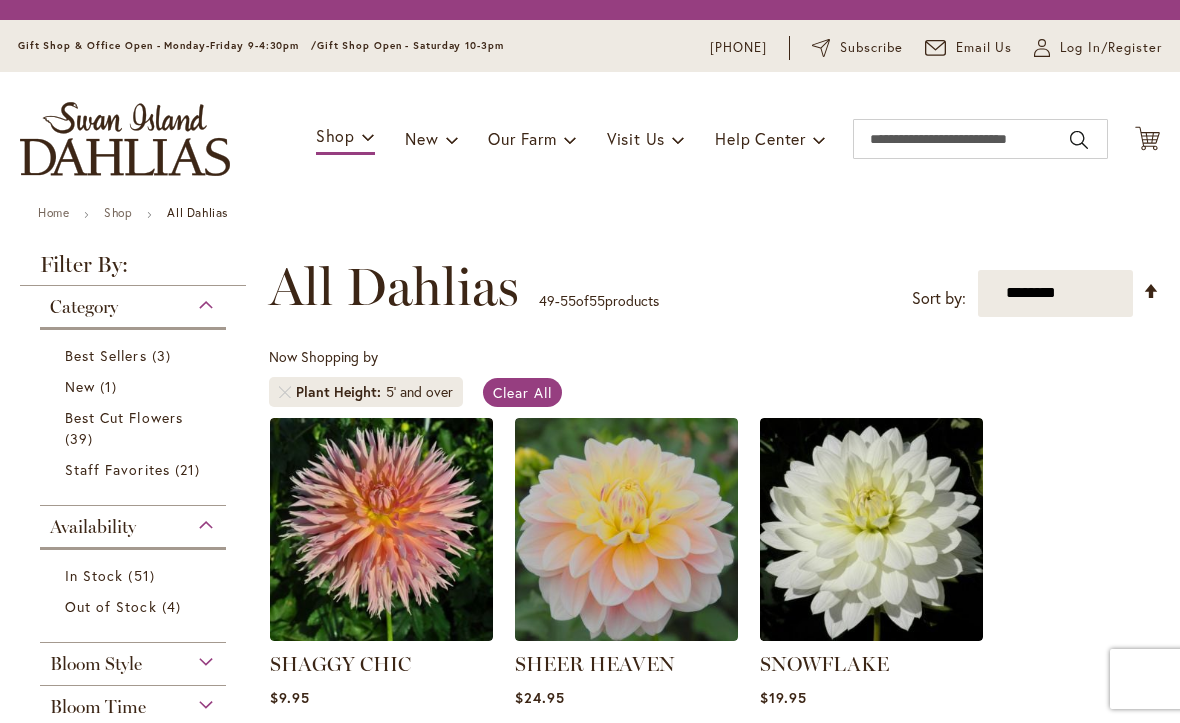 scroll, scrollTop: 0, scrollLeft: 0, axis: both 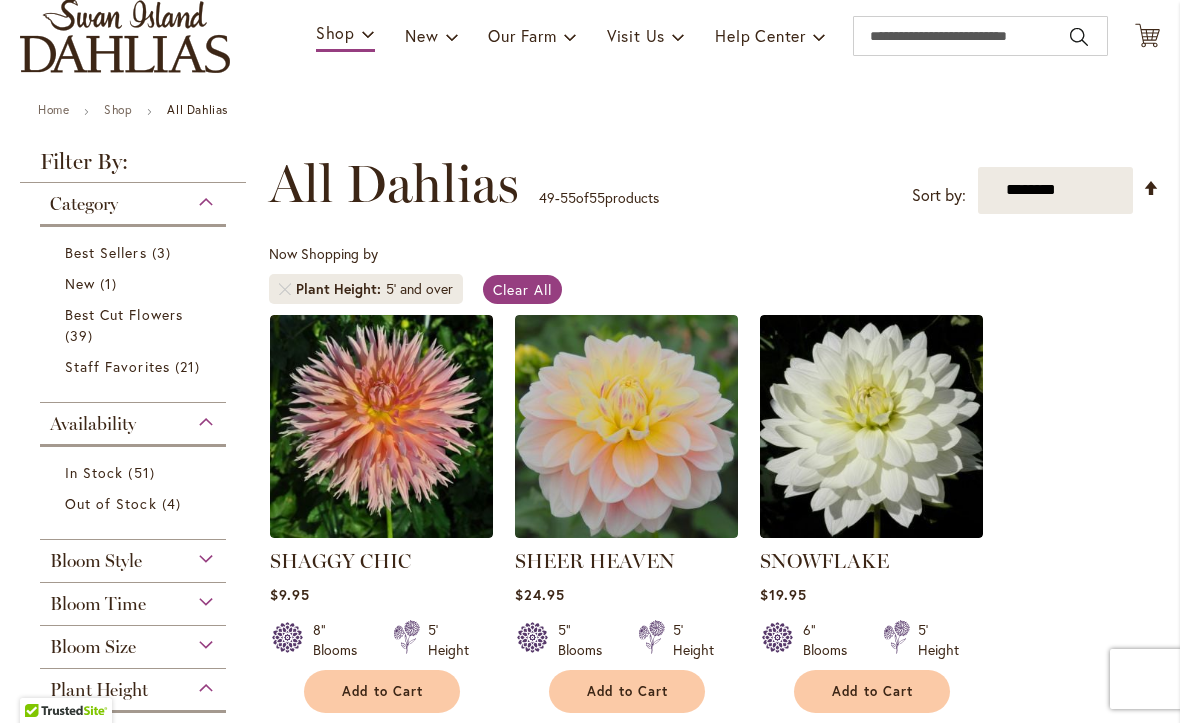 click on "Staff Favorites" at bounding box center [117, 366] 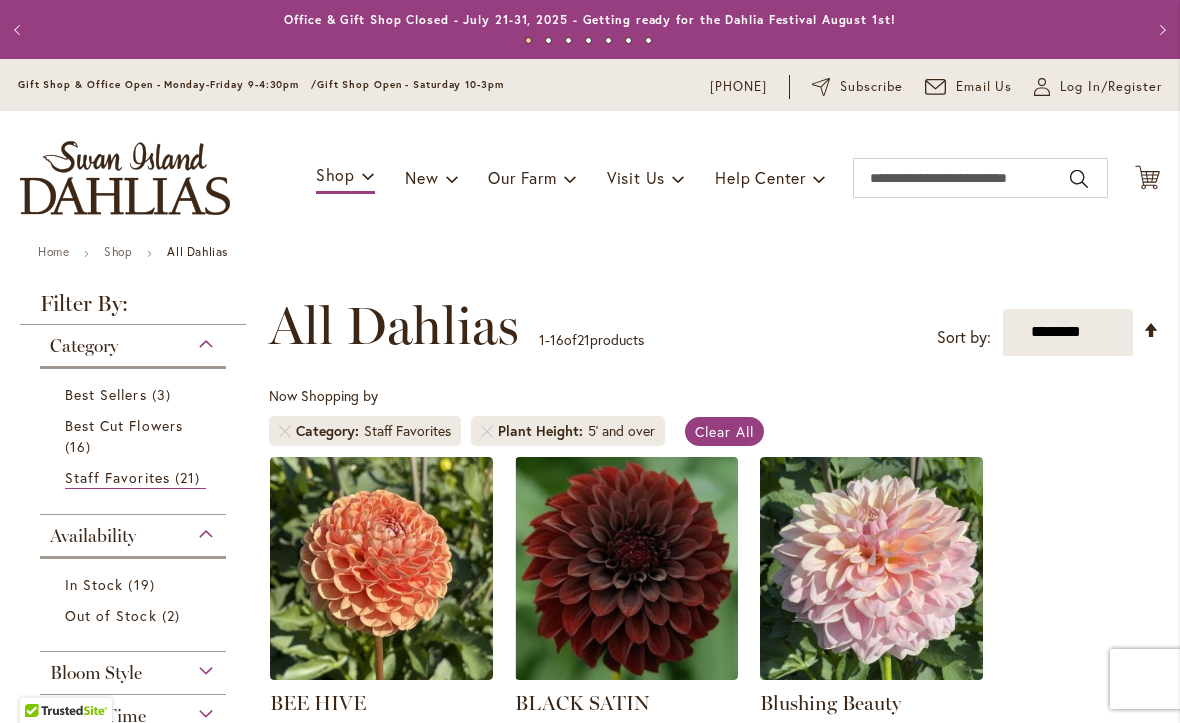 scroll, scrollTop: 0, scrollLeft: 0, axis: both 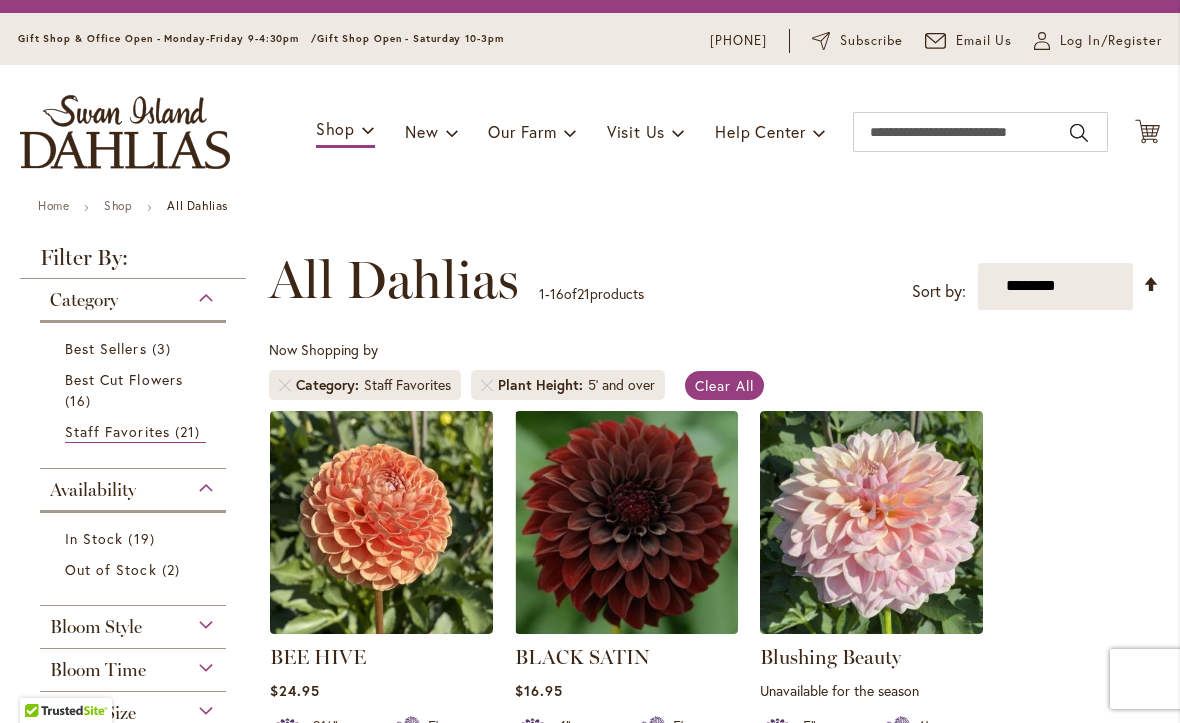 click on "Plant Height
5' and over" at bounding box center [568, 385] 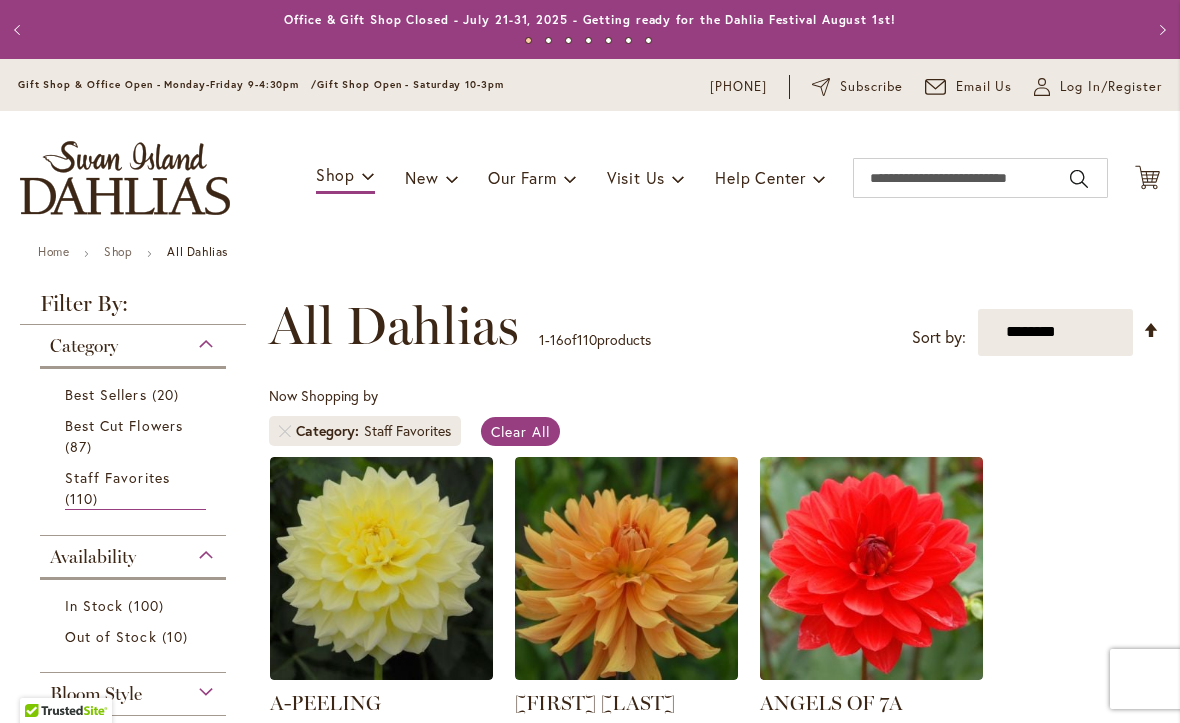 scroll, scrollTop: 0, scrollLeft: 0, axis: both 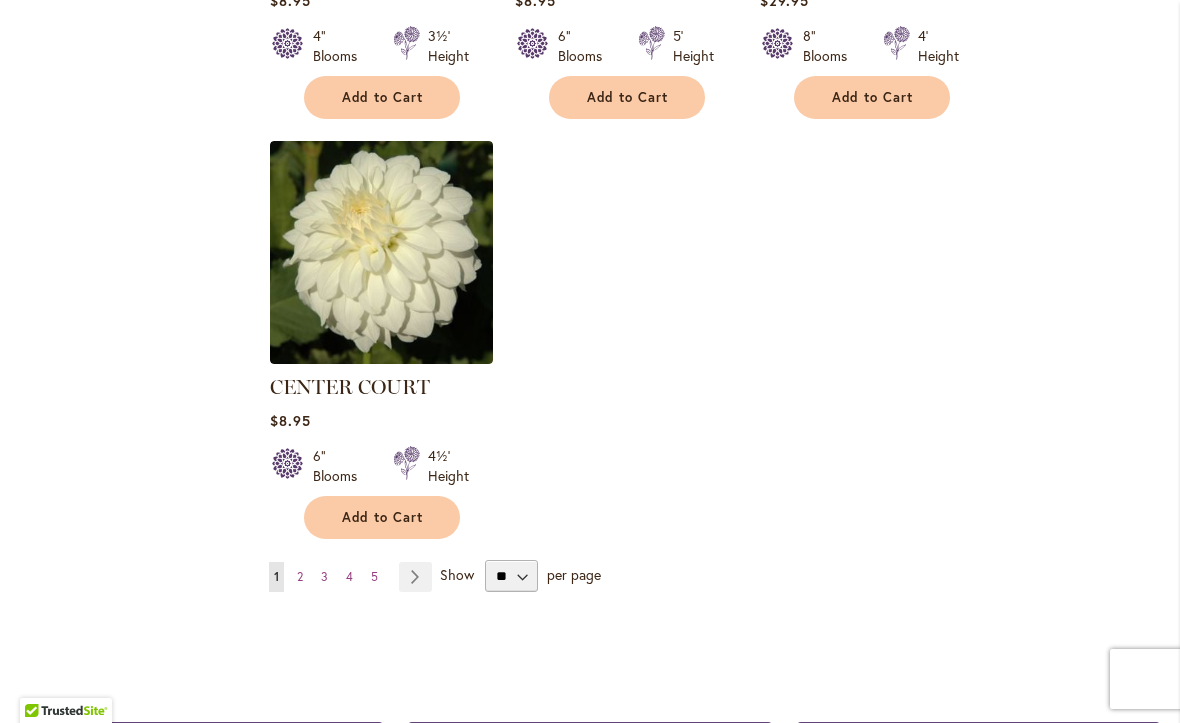 click on "2" at bounding box center [300, 576] 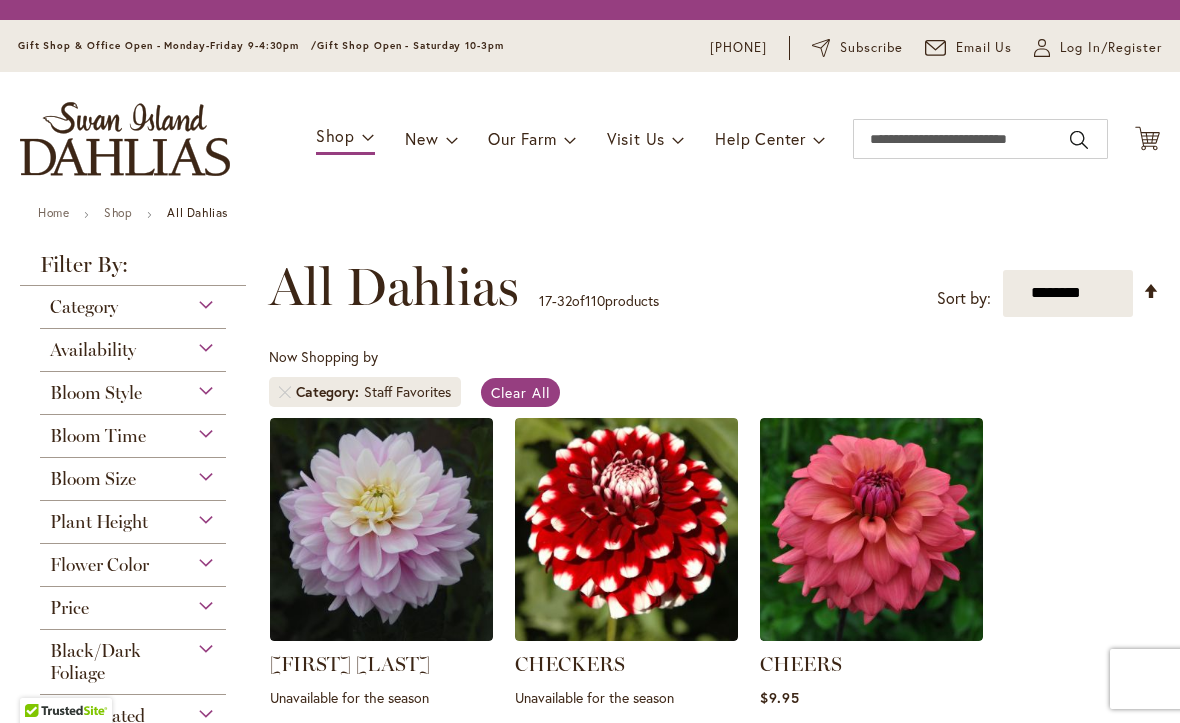 scroll, scrollTop: 0, scrollLeft: 0, axis: both 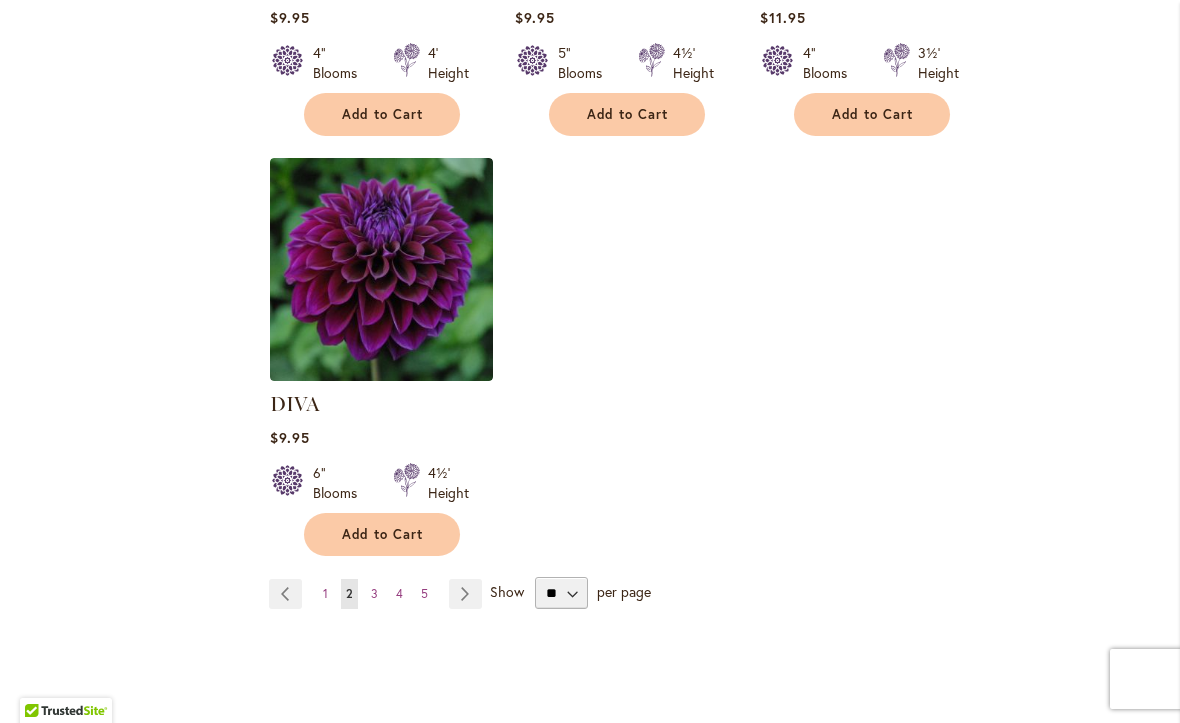 click on "3" at bounding box center (374, 593) 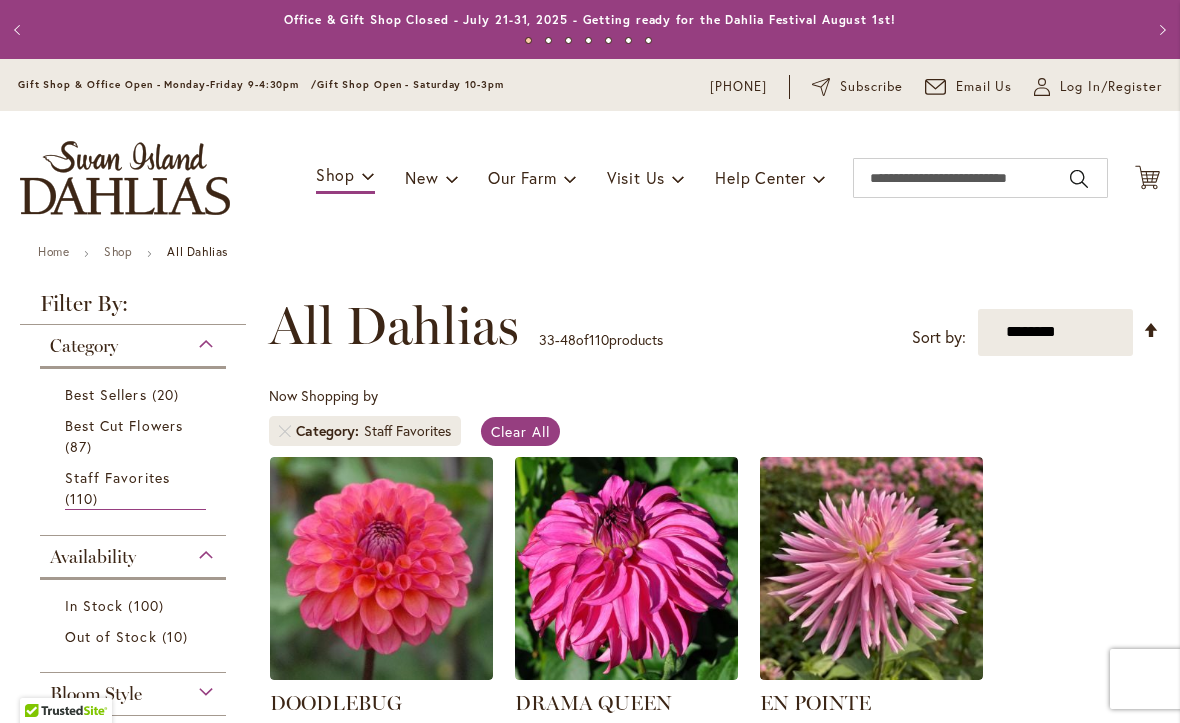 scroll, scrollTop: 0, scrollLeft: 0, axis: both 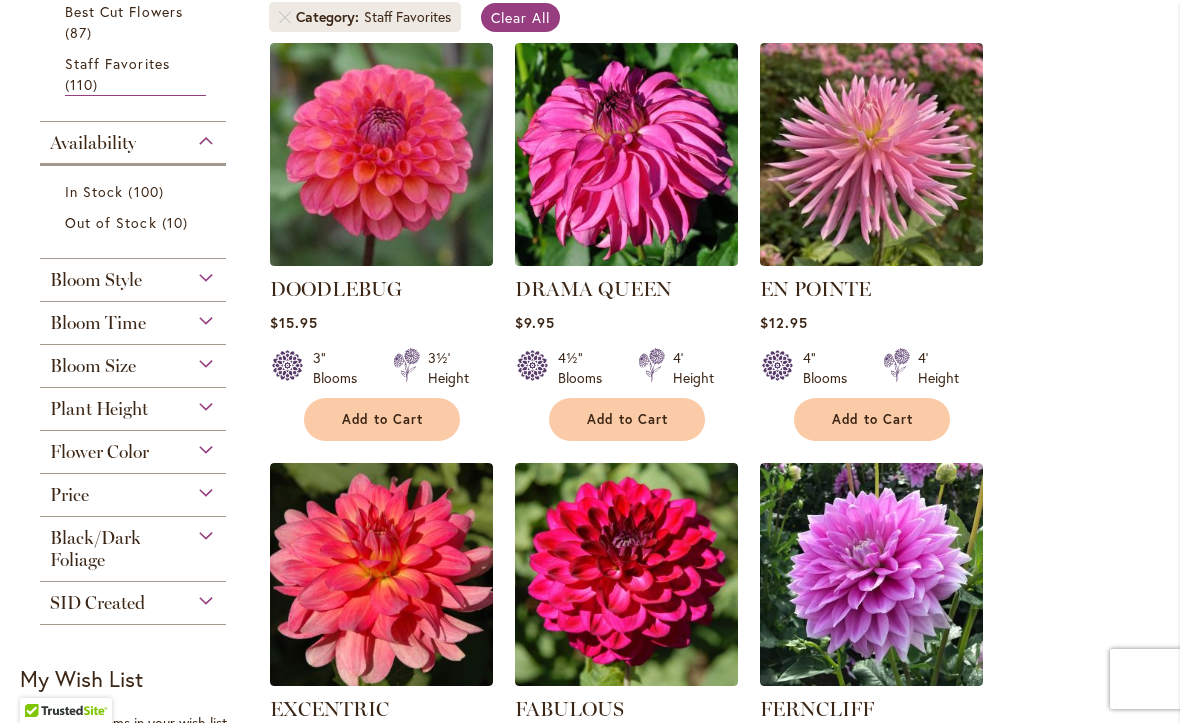 click on "Plant Height" at bounding box center [99, 409] 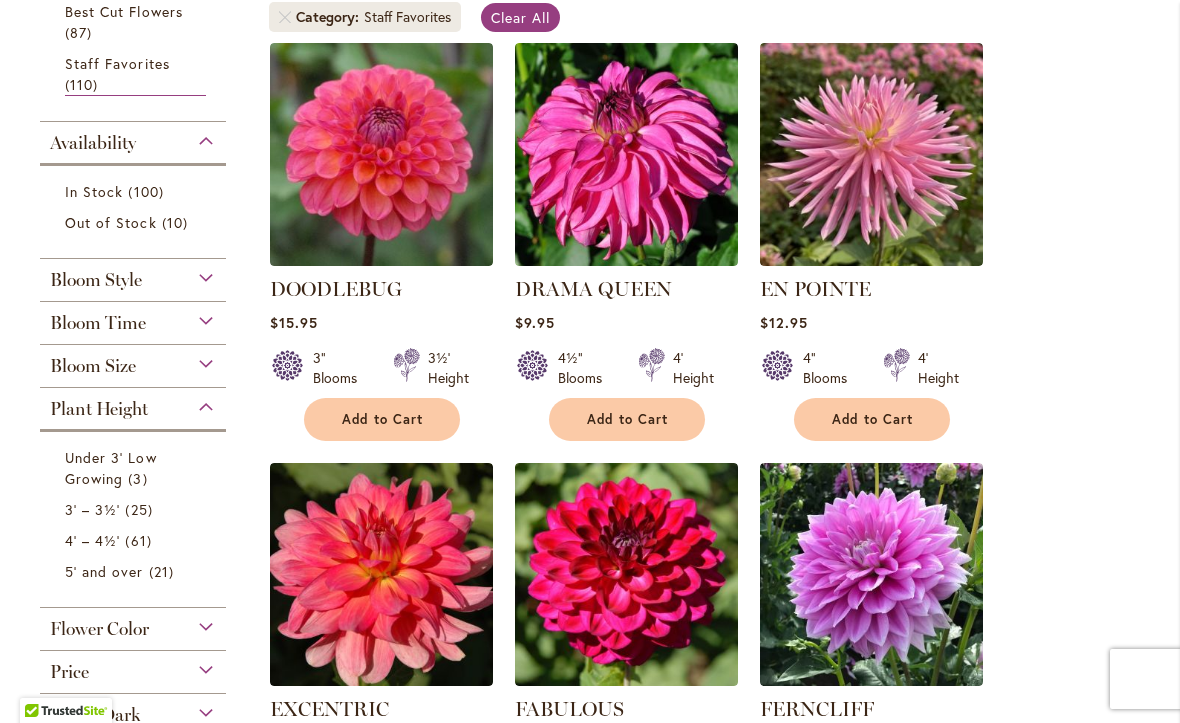click on "Under 3' Low Growing
3
items" at bounding box center (135, 468) 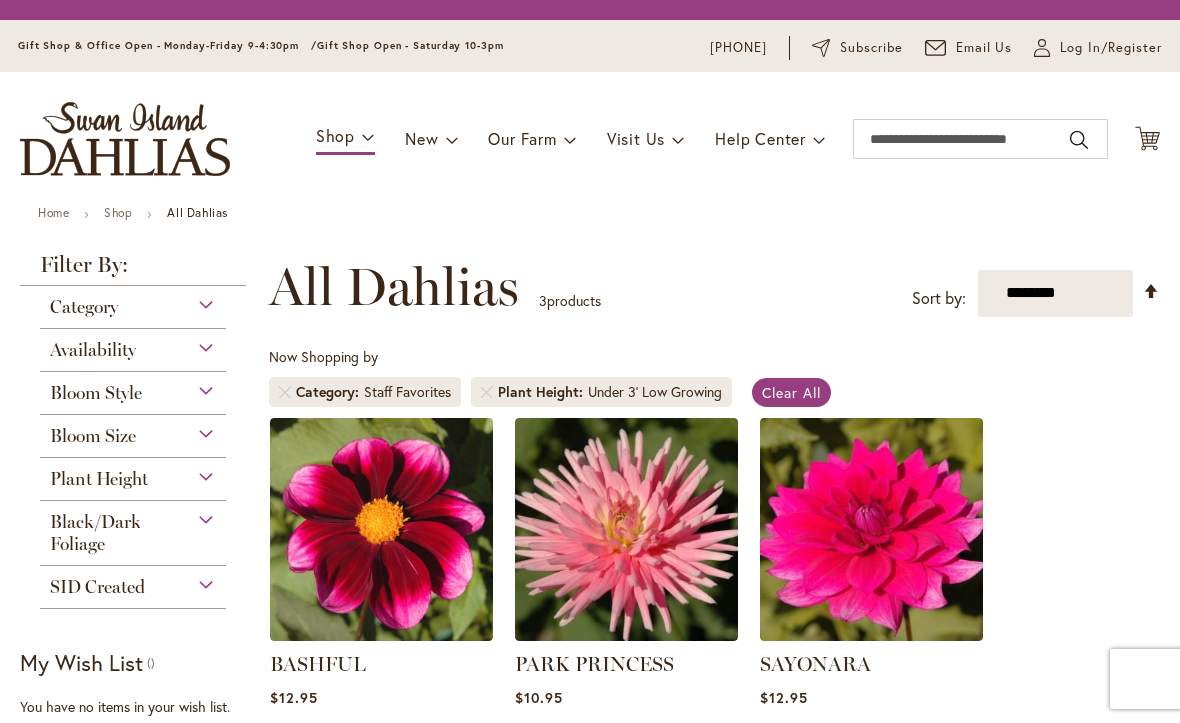 scroll, scrollTop: 0, scrollLeft: 0, axis: both 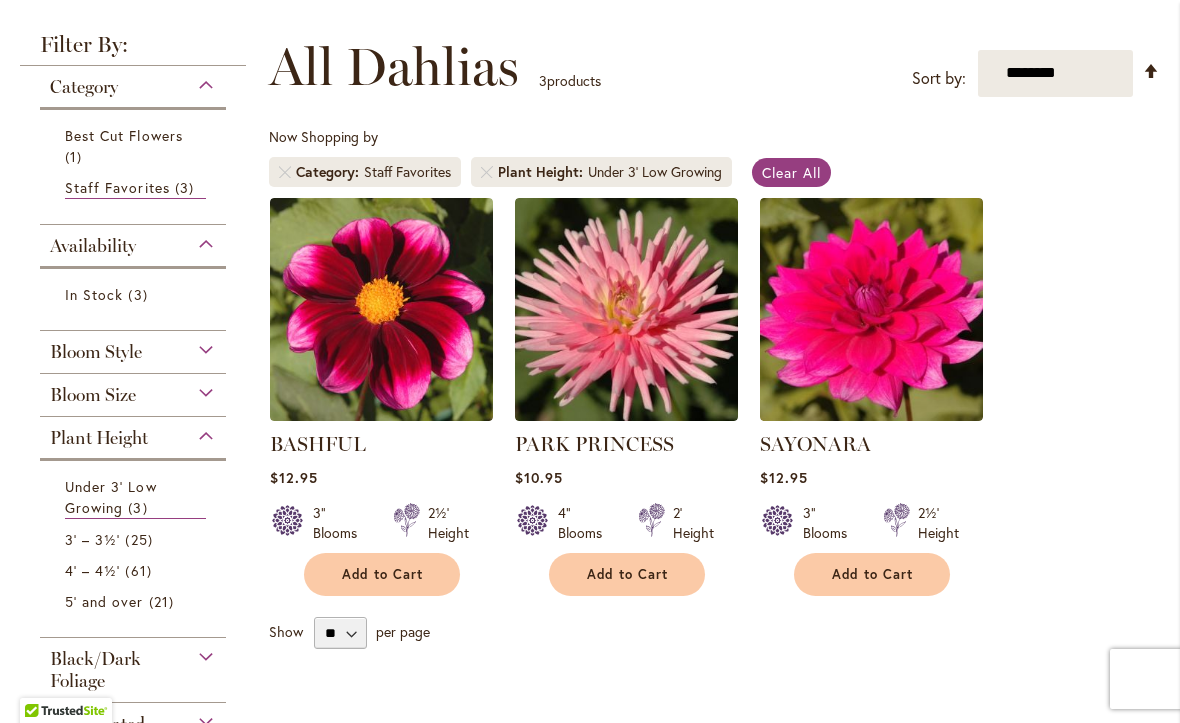 click on "Under 3' Low Growing" at bounding box center [111, 497] 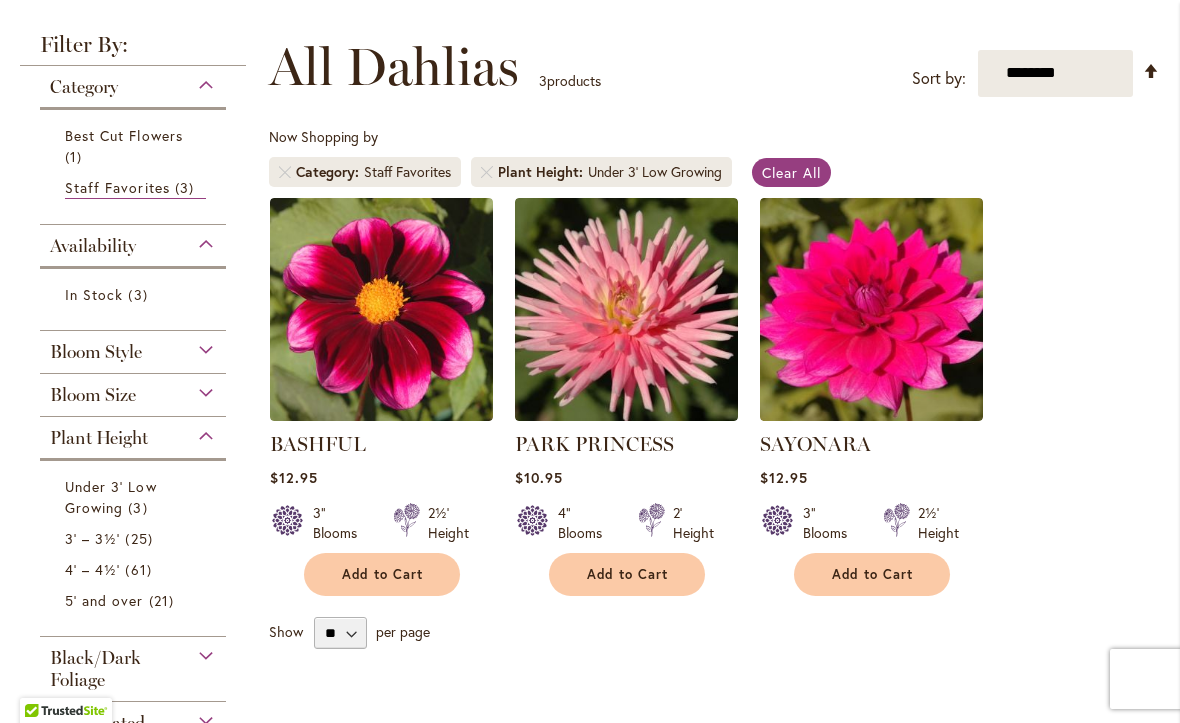 click on "3' – 3½'
25
items" at bounding box center [135, 538] 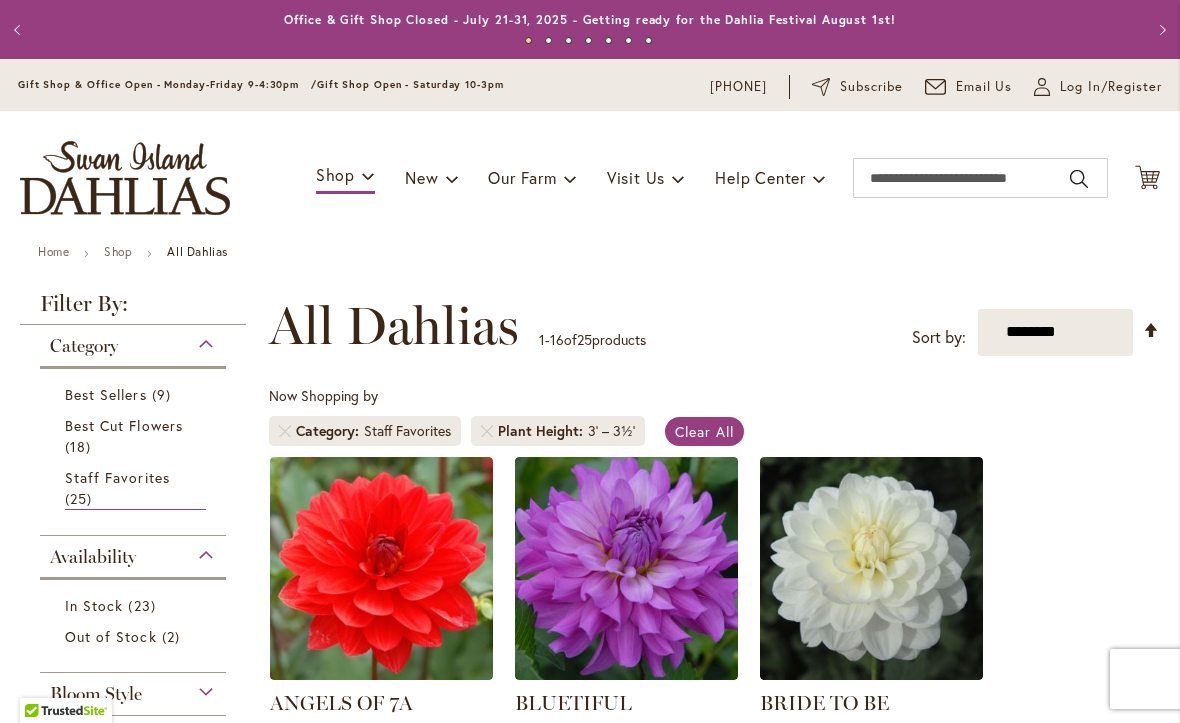 scroll, scrollTop: 0, scrollLeft: 0, axis: both 